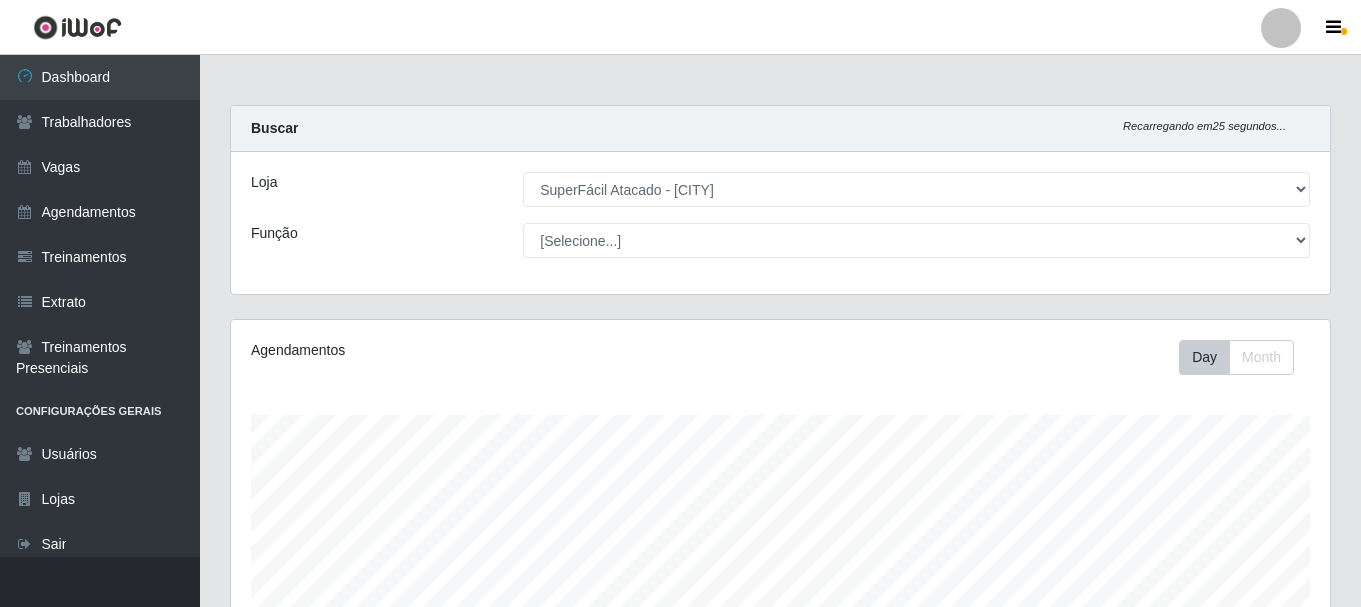 select on "399" 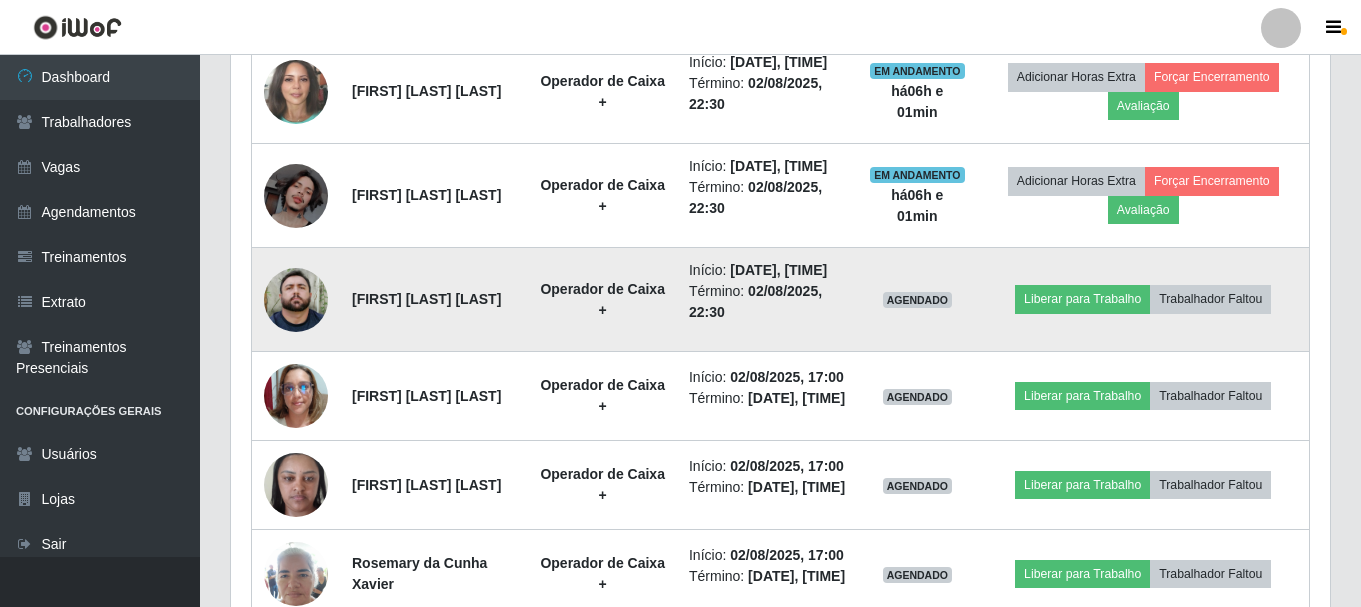 scroll, scrollTop: 10, scrollLeft: 0, axis: vertical 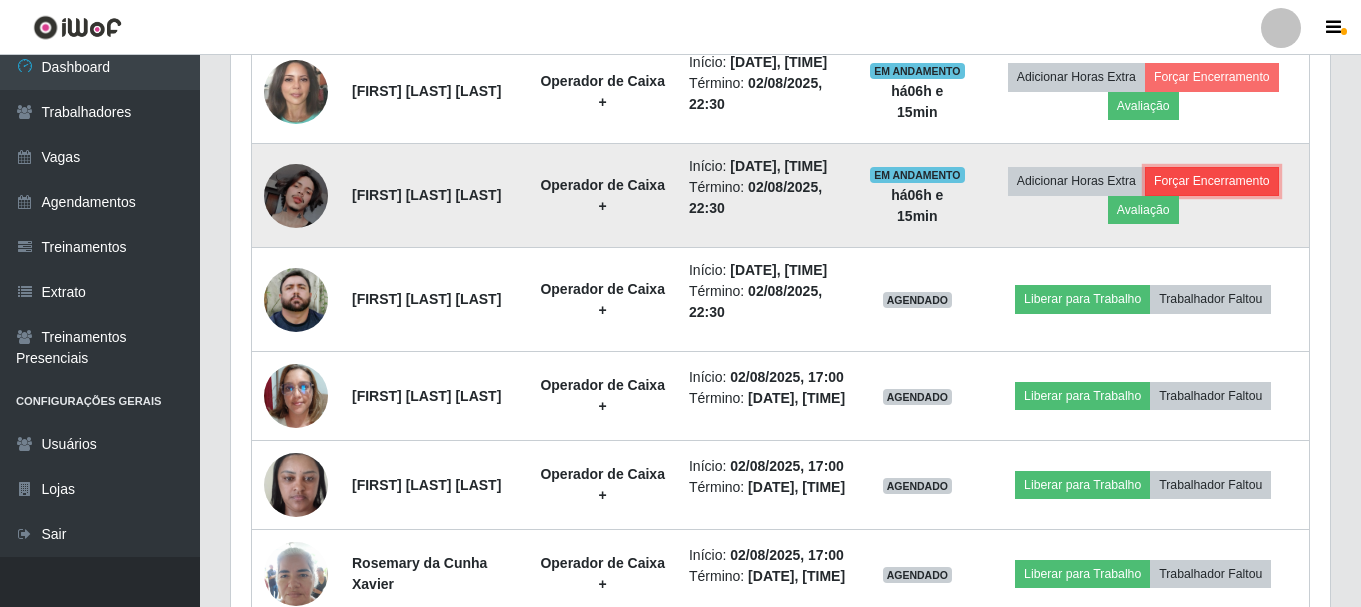click on "Forçar Encerramento" at bounding box center [1212, 181] 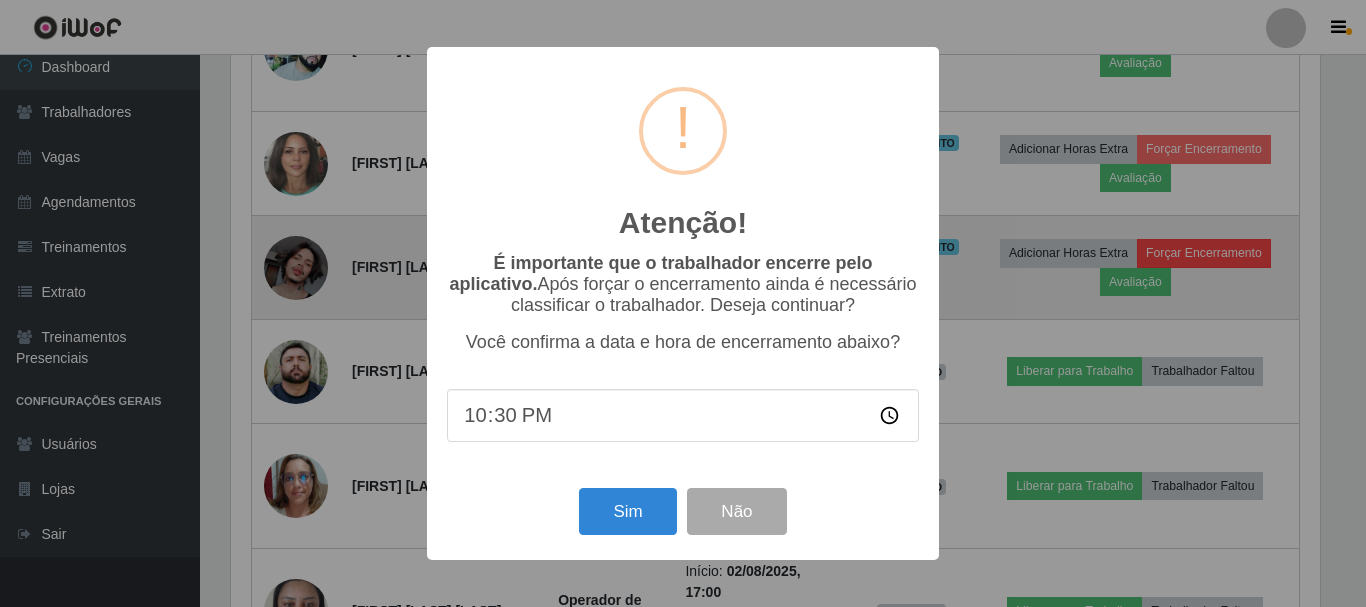 scroll, scrollTop: 999585, scrollLeft: 998911, axis: both 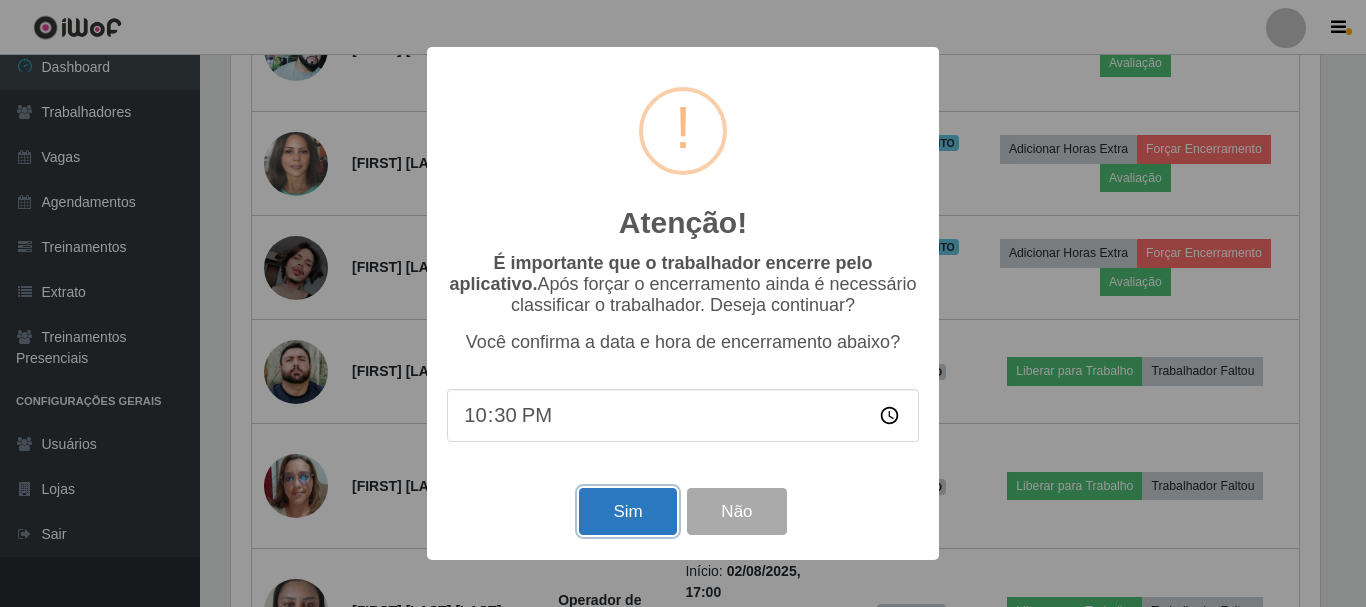 click on "Sim" at bounding box center [627, 511] 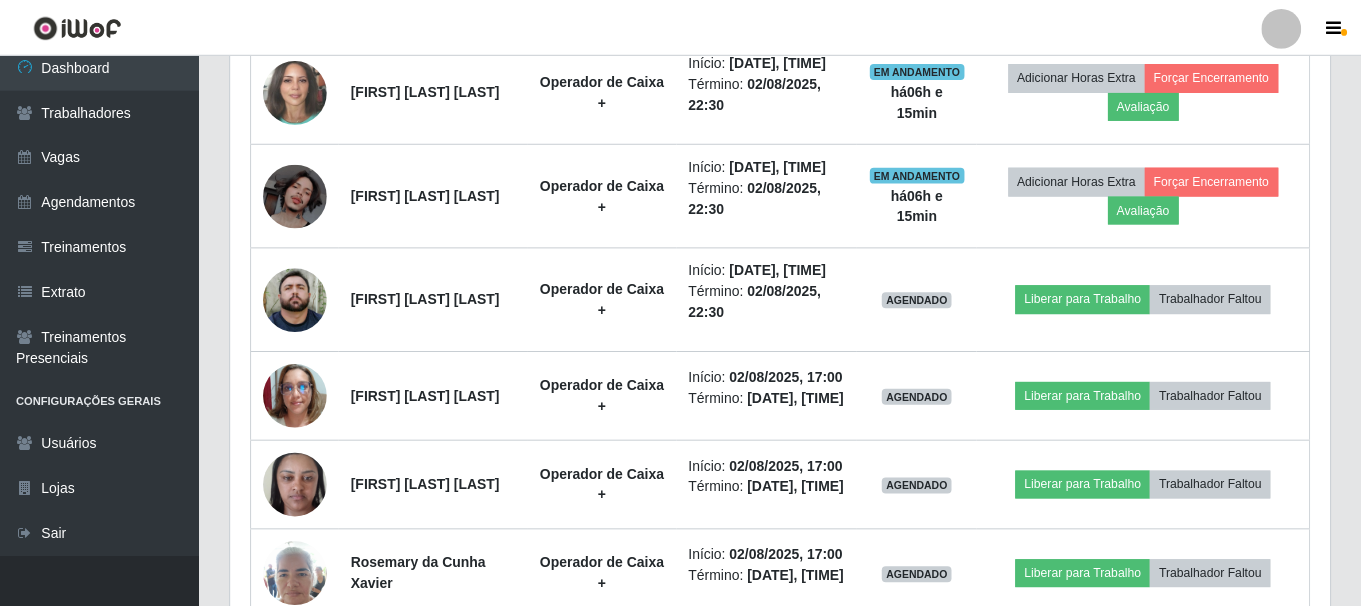 scroll, scrollTop: 999585, scrollLeft: 998901, axis: both 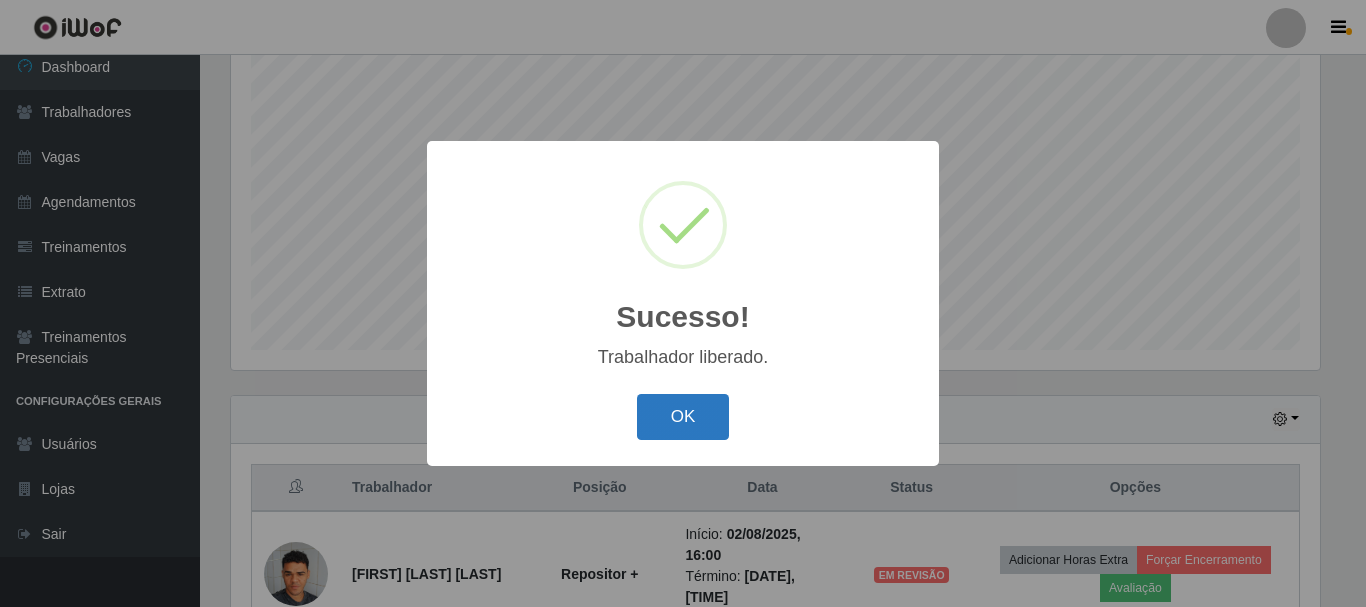 click on "OK" at bounding box center [683, 417] 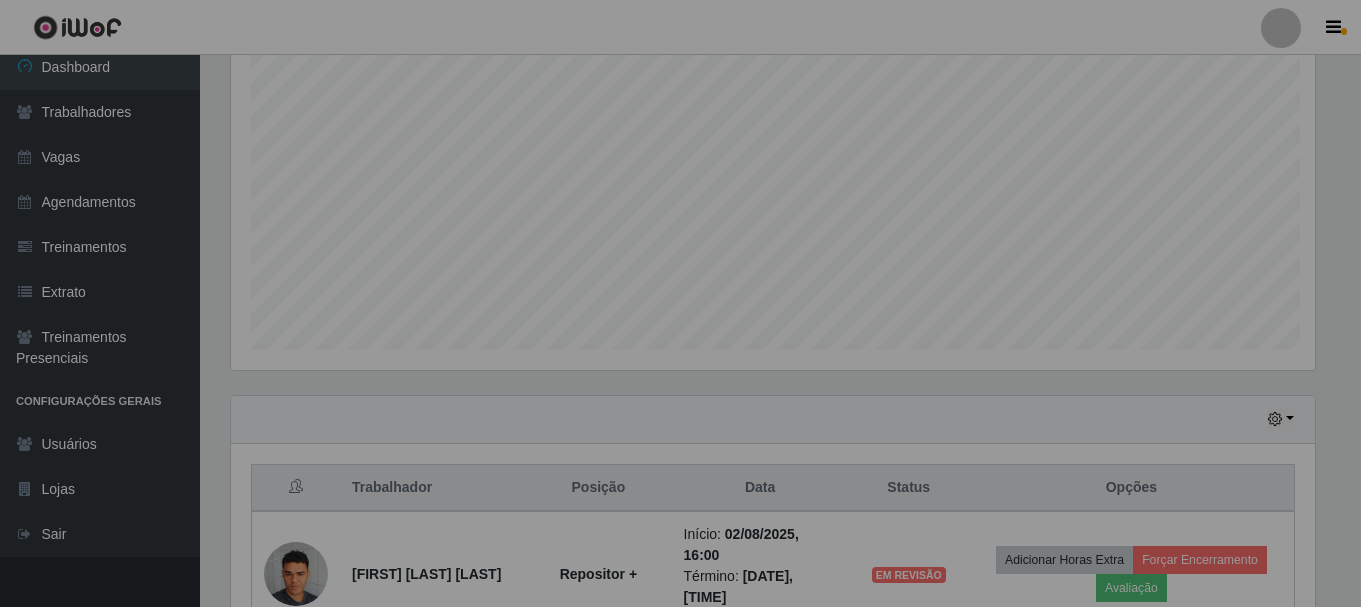 scroll, scrollTop: 999585, scrollLeft: 998901, axis: both 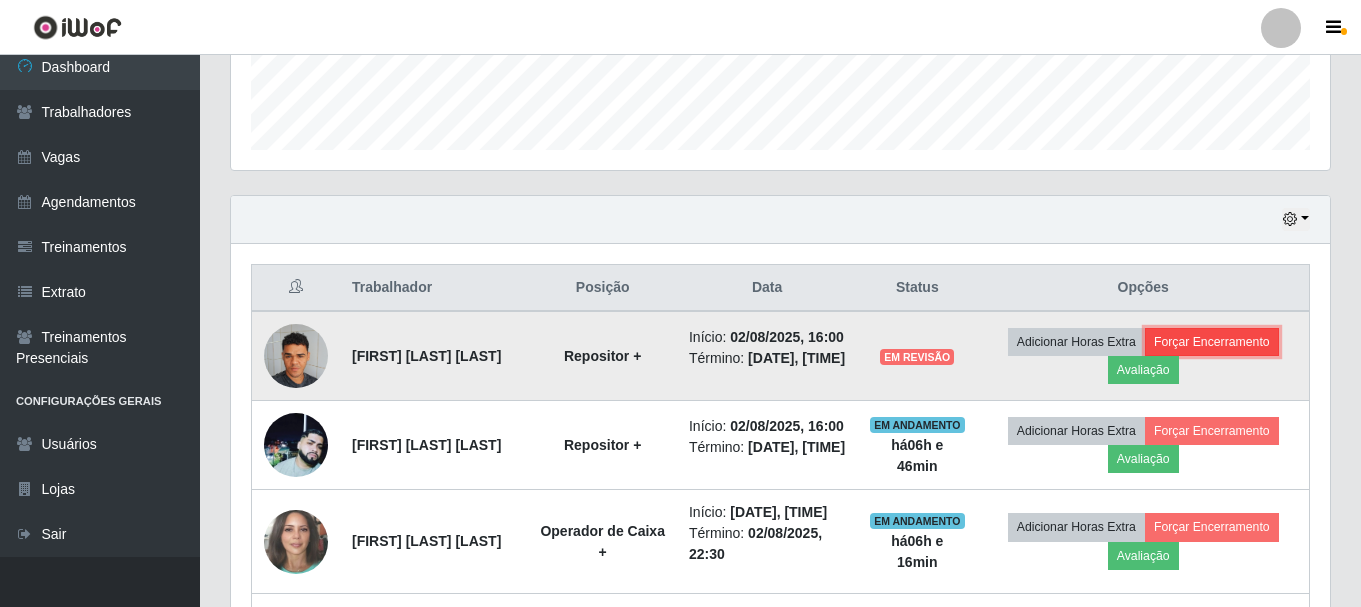 click on "Forçar Encerramento" at bounding box center (1212, 342) 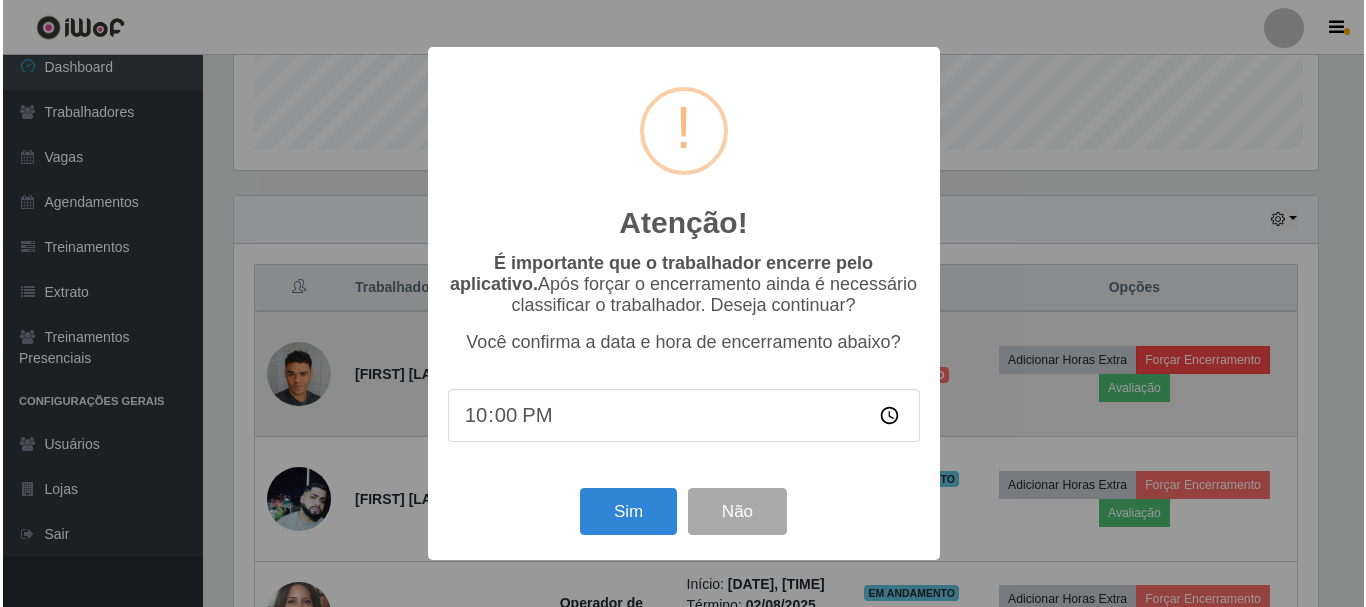 scroll, scrollTop: 999585, scrollLeft: 998911, axis: both 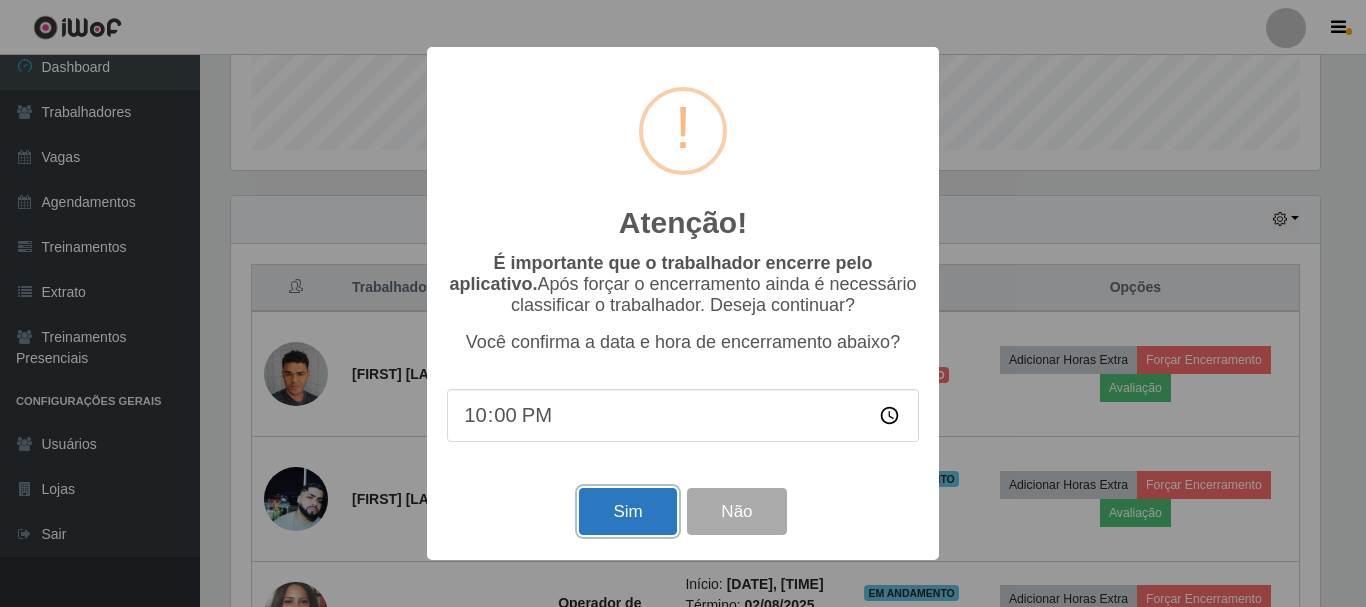 click on "Sim" at bounding box center [627, 511] 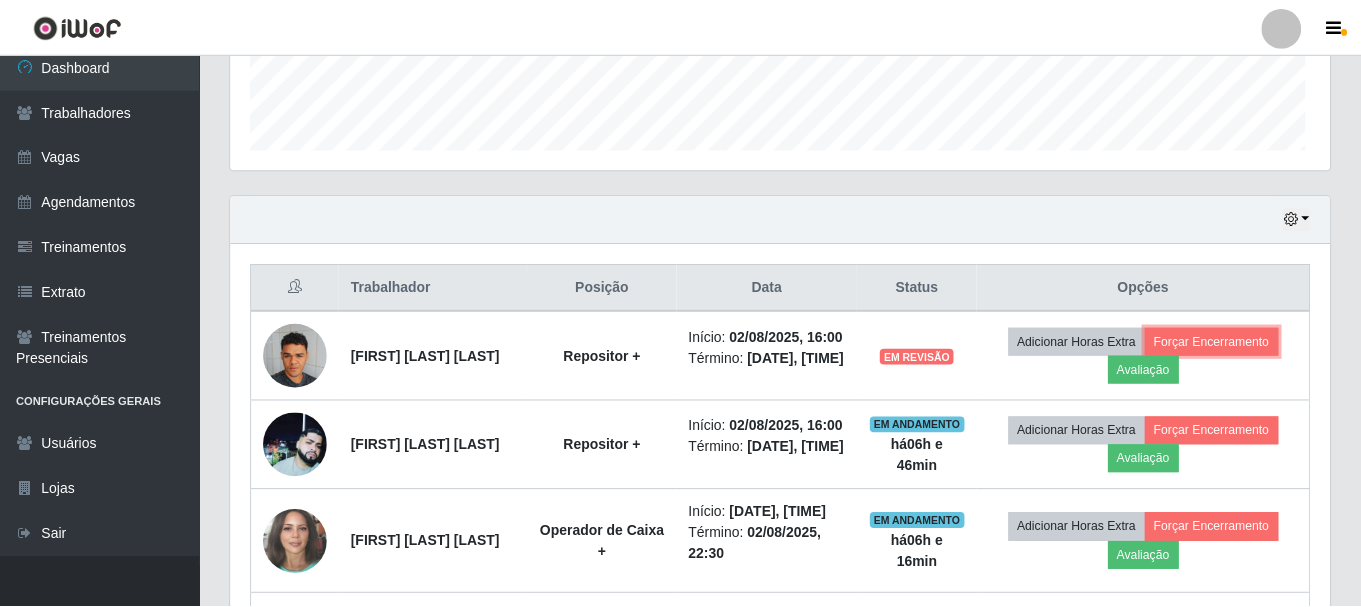 scroll, scrollTop: 999585, scrollLeft: 998901, axis: both 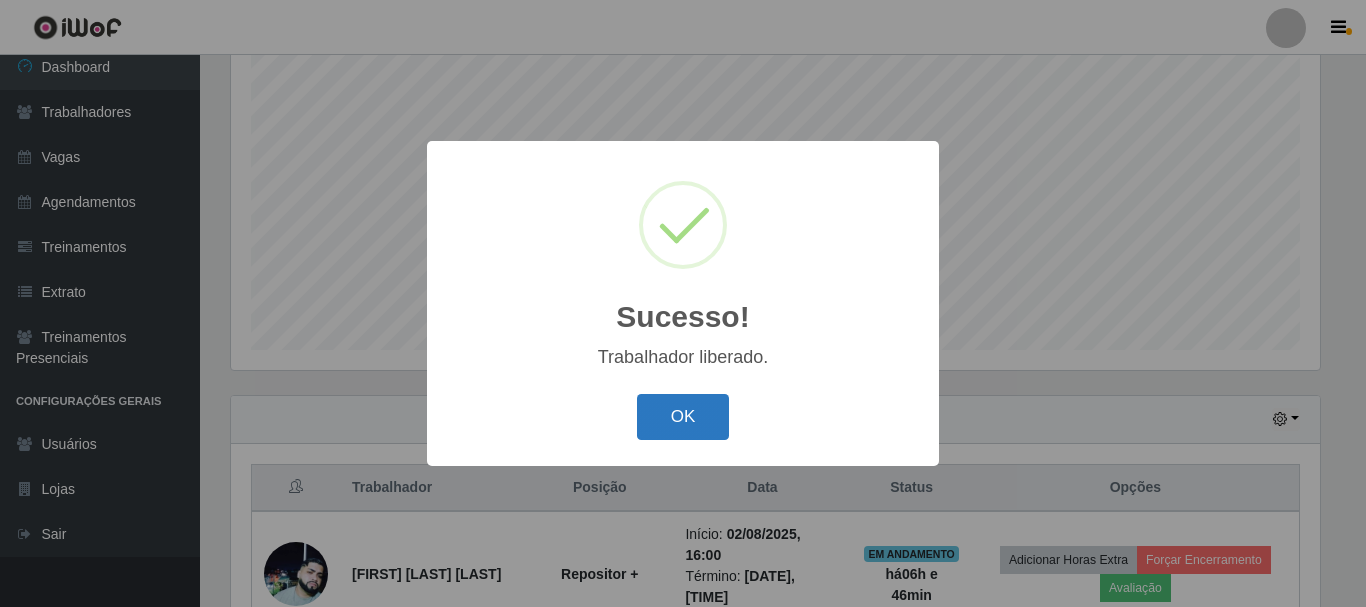 click on "OK" at bounding box center [683, 417] 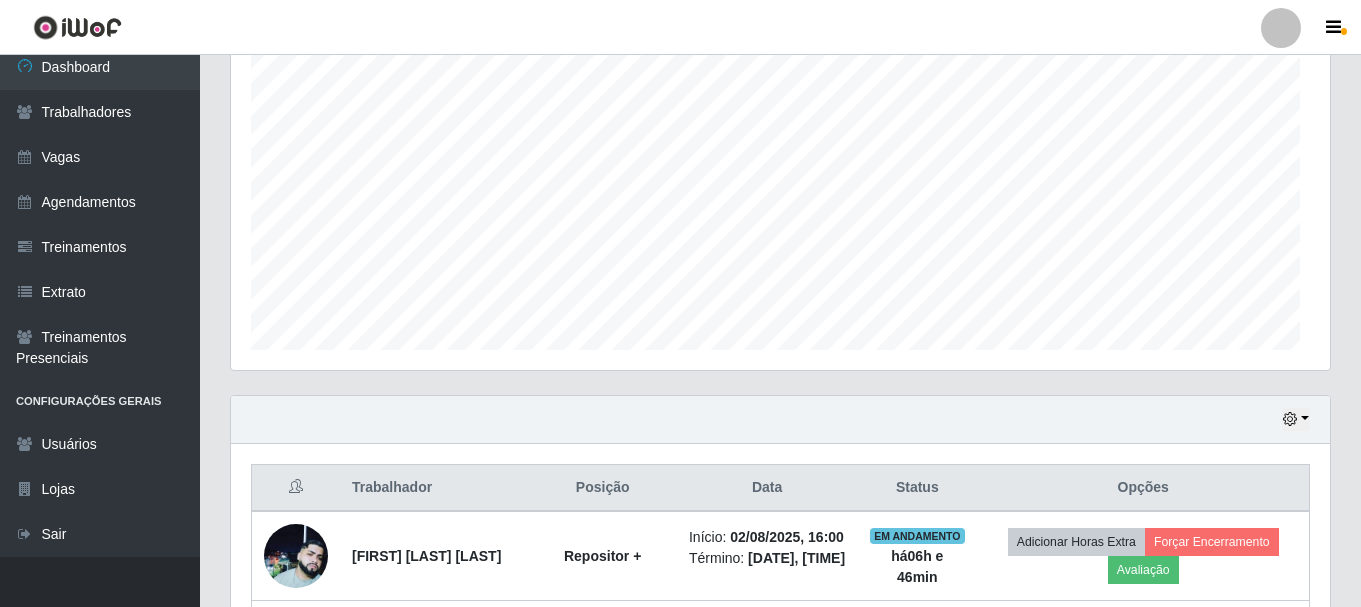 scroll, scrollTop: 999585, scrollLeft: 998901, axis: both 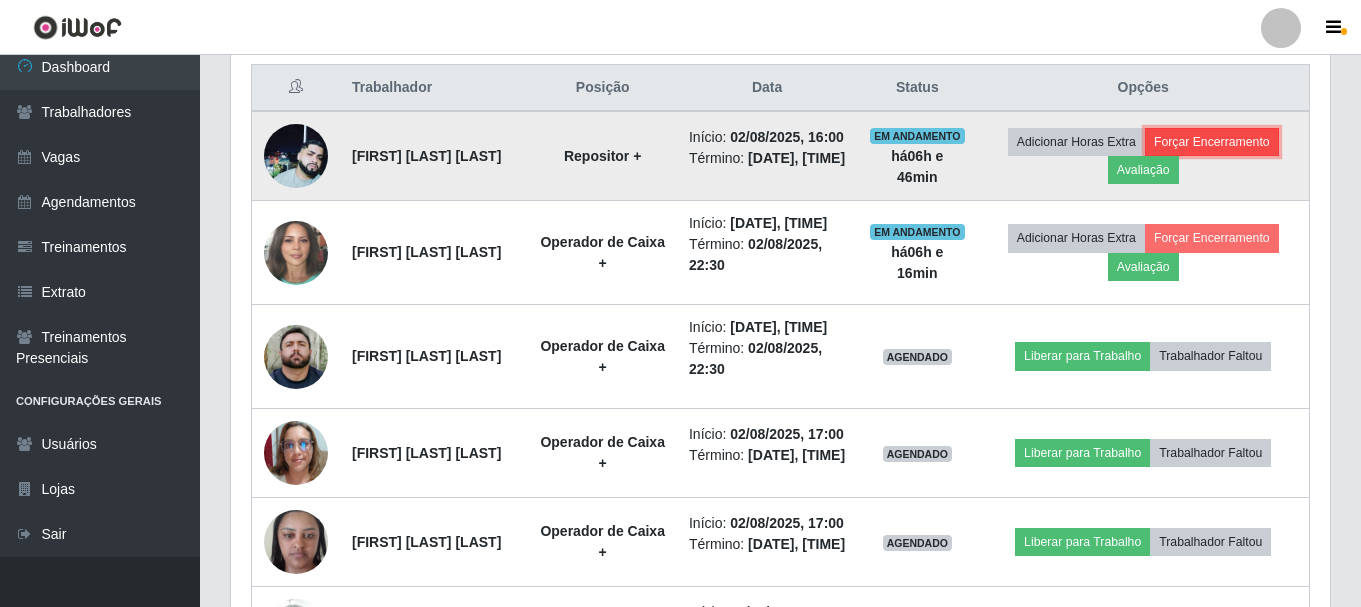 click on "Forçar Encerramento" at bounding box center (1212, 142) 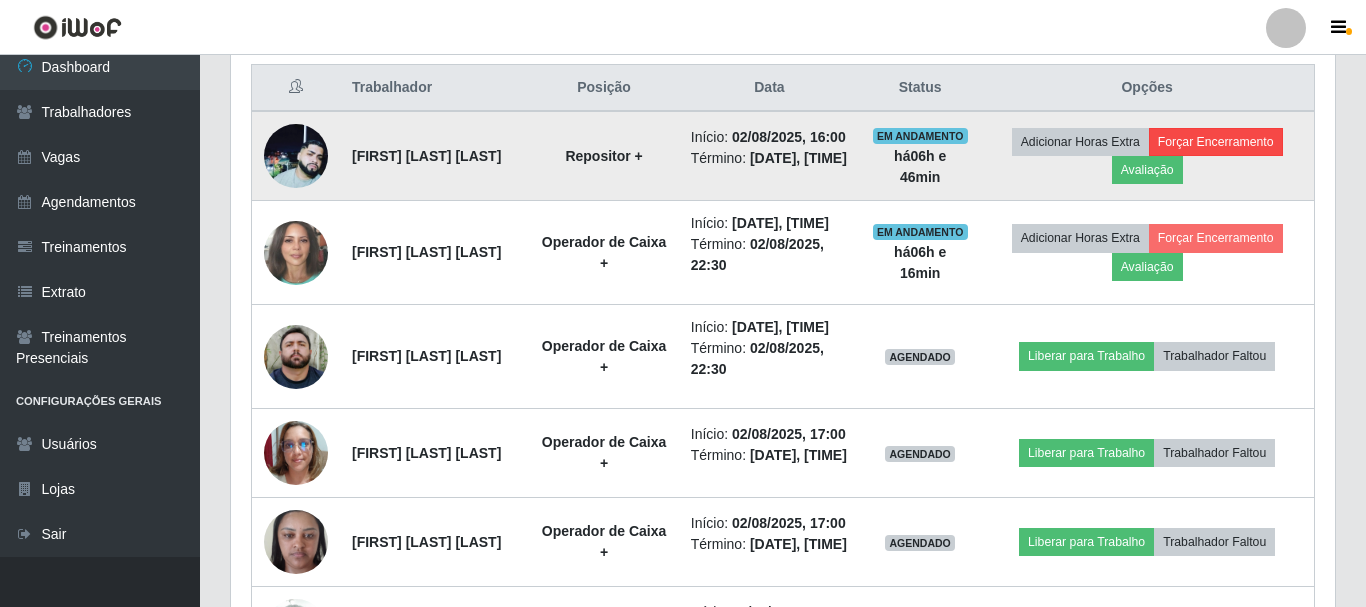 scroll, scrollTop: 999585, scrollLeft: 998911, axis: both 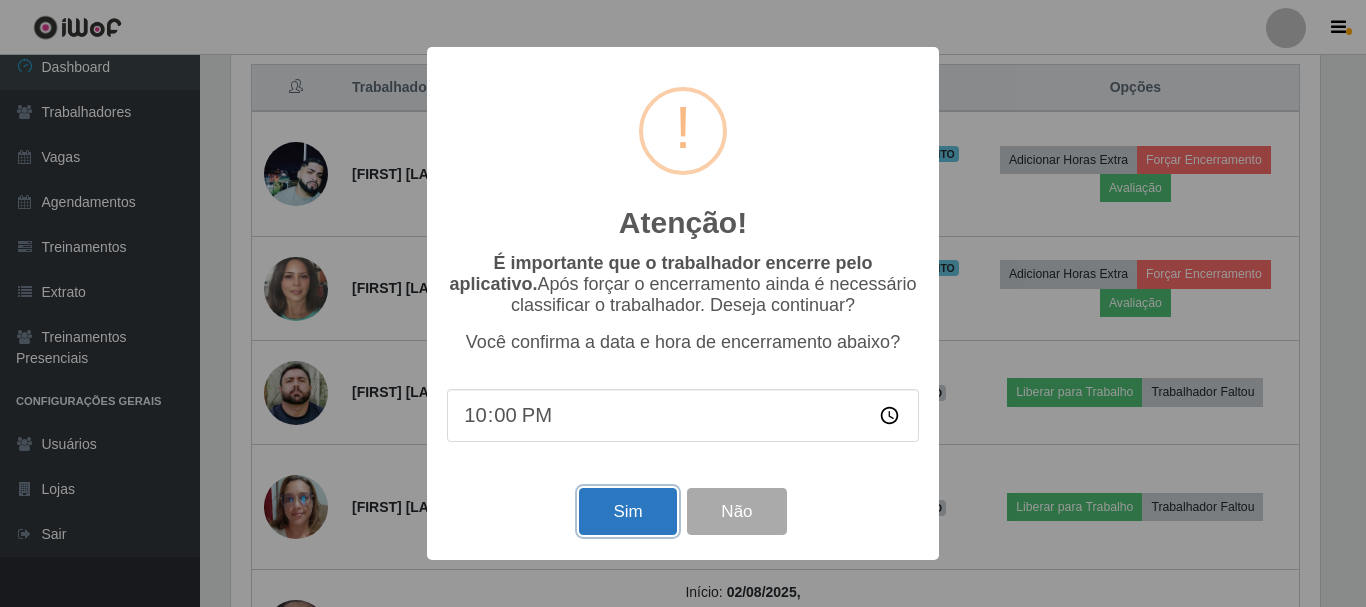 click on "Sim" at bounding box center (627, 511) 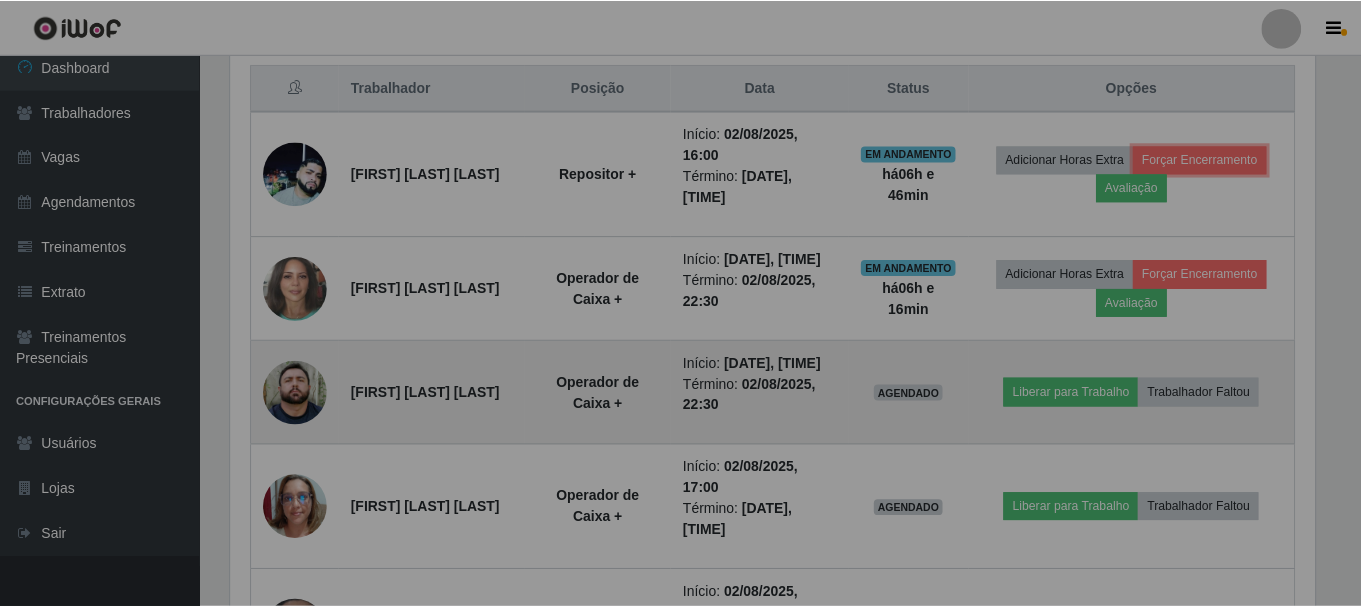 scroll, scrollTop: 999585, scrollLeft: 998901, axis: both 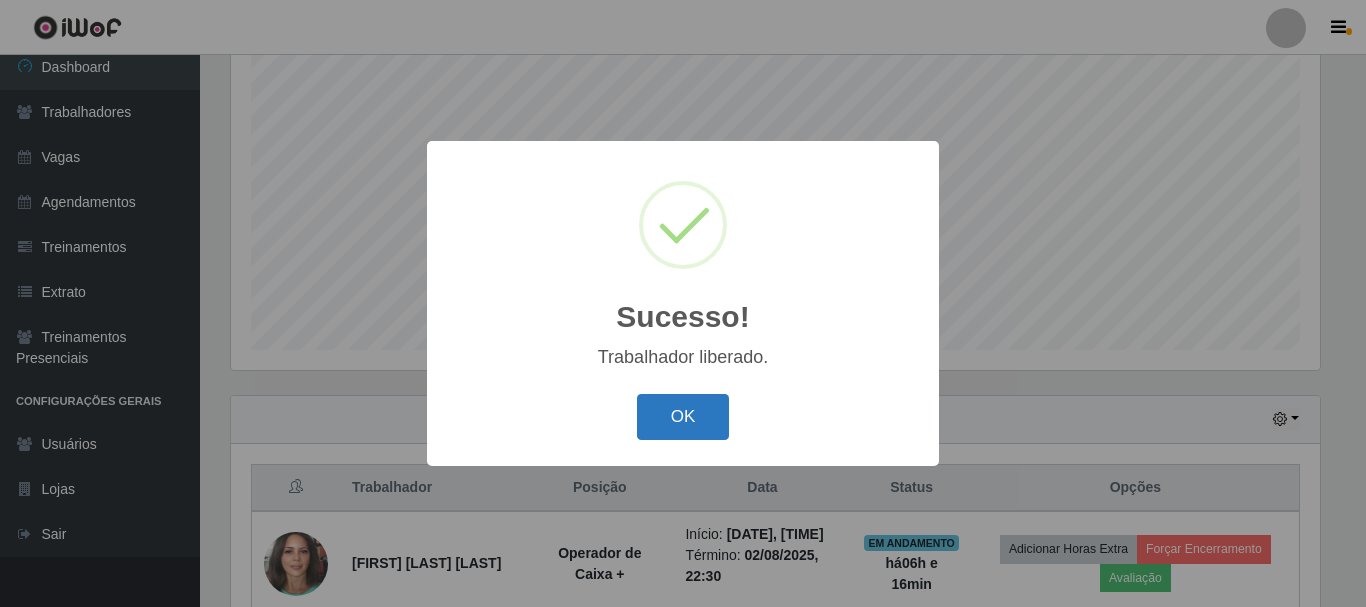 click on "OK" at bounding box center (683, 417) 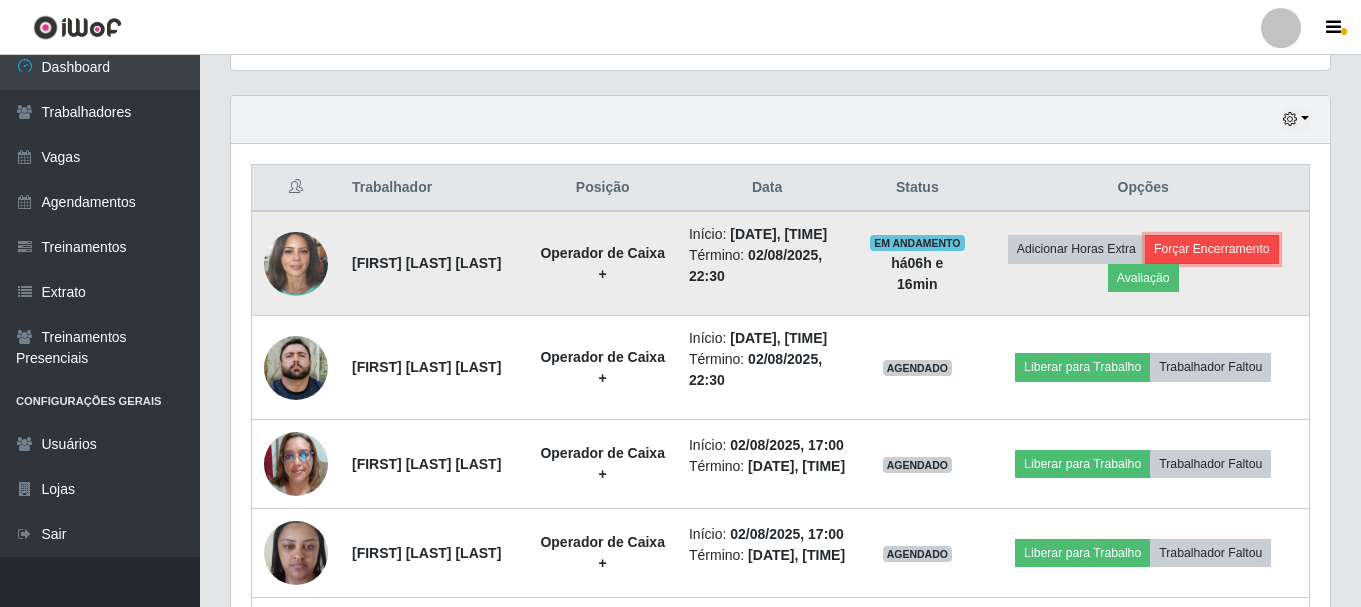 click on "Forçar Encerramento" at bounding box center (1212, 249) 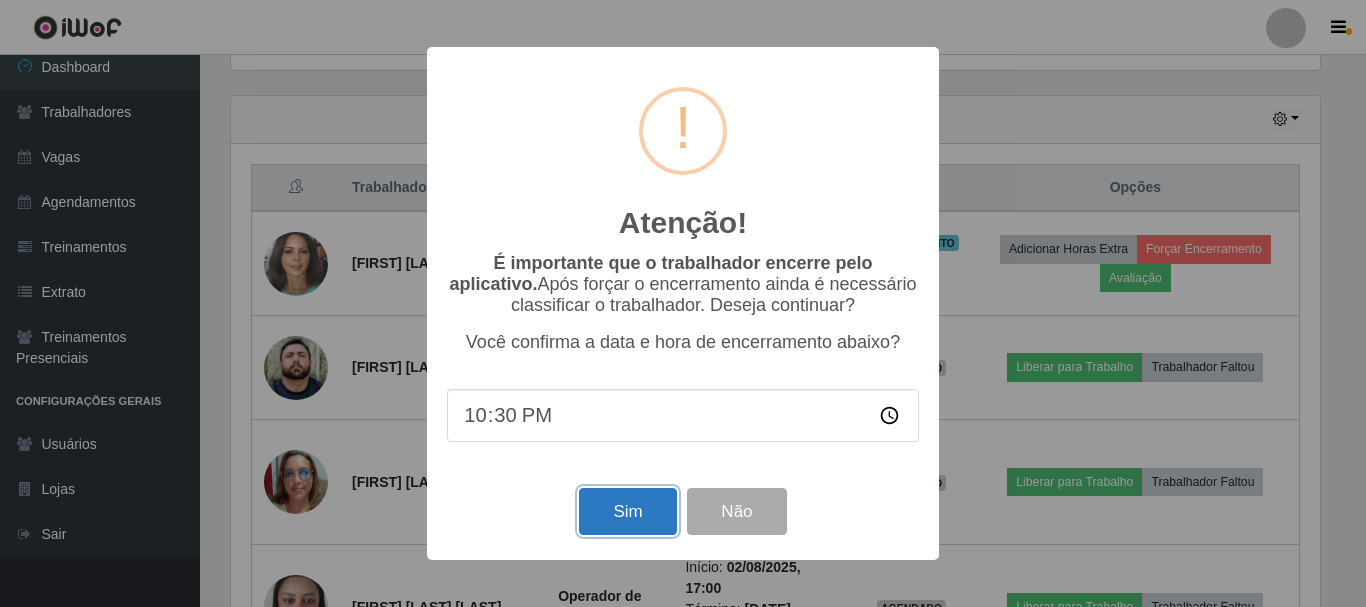 click on "Sim" at bounding box center [627, 511] 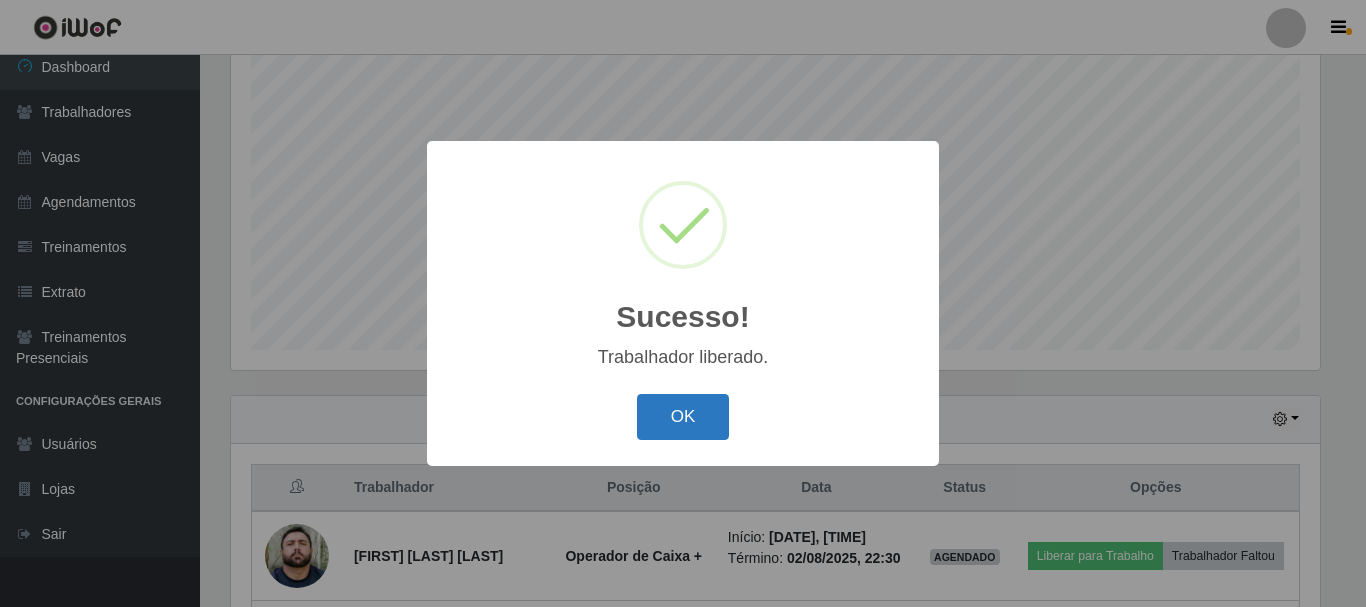 click on "OK" at bounding box center [683, 417] 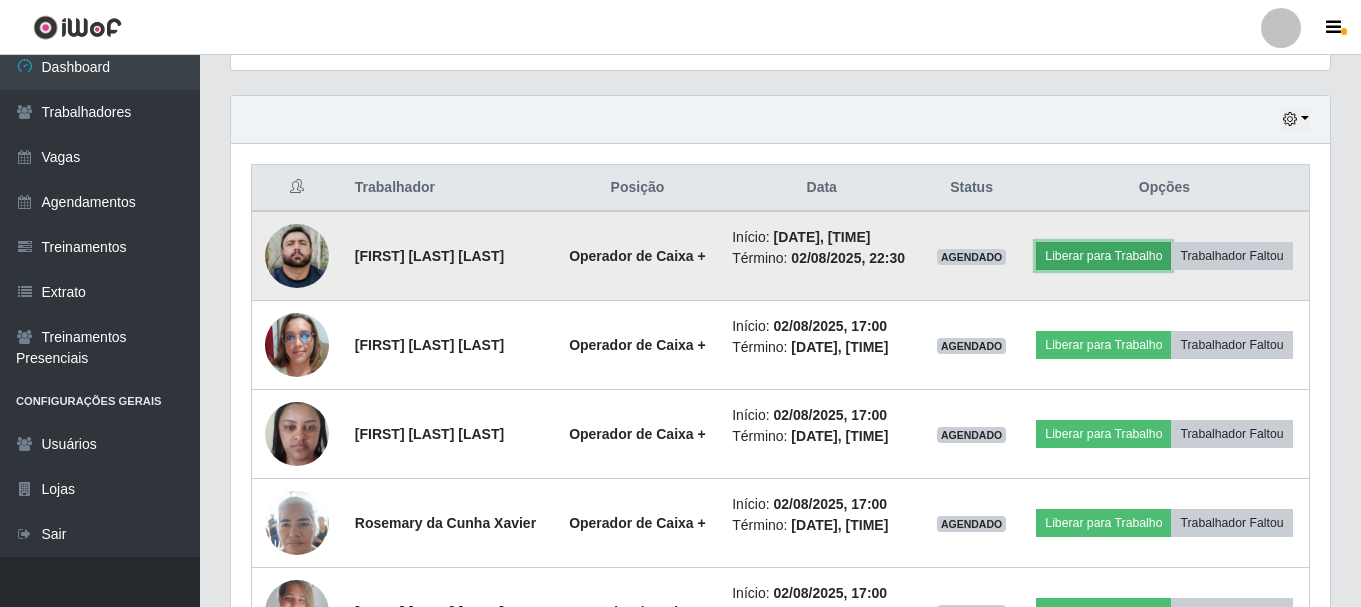 click on "Liberar para Trabalho" at bounding box center [1103, 256] 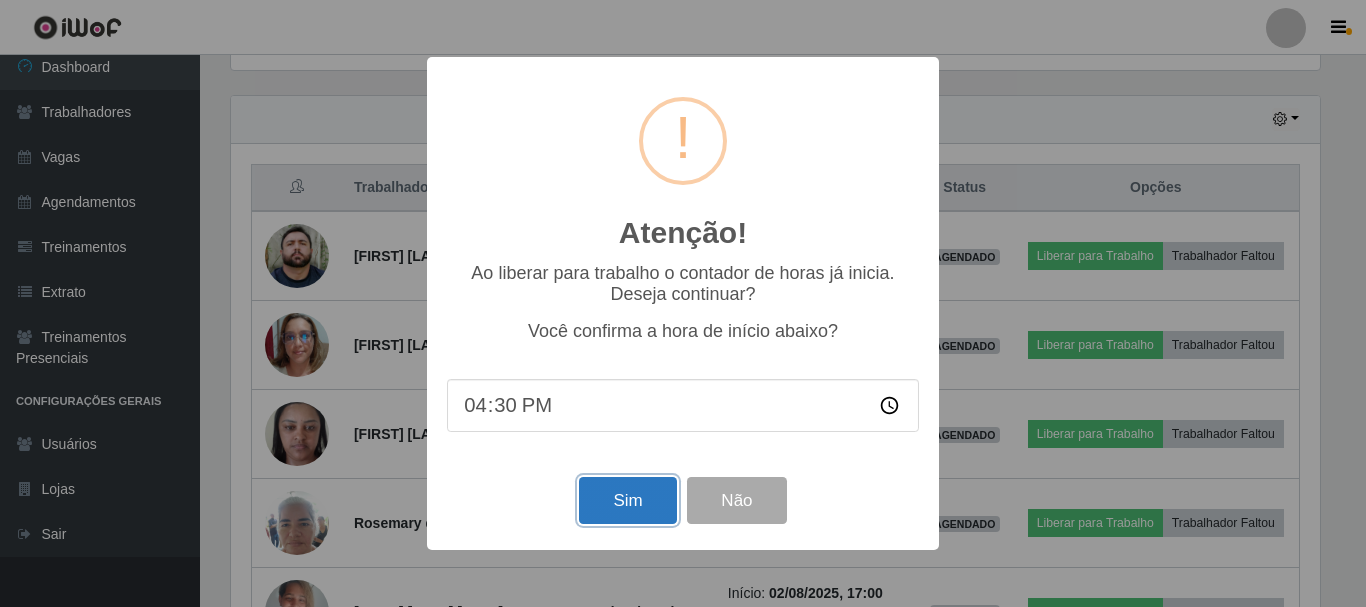 click on "Sim" at bounding box center (627, 500) 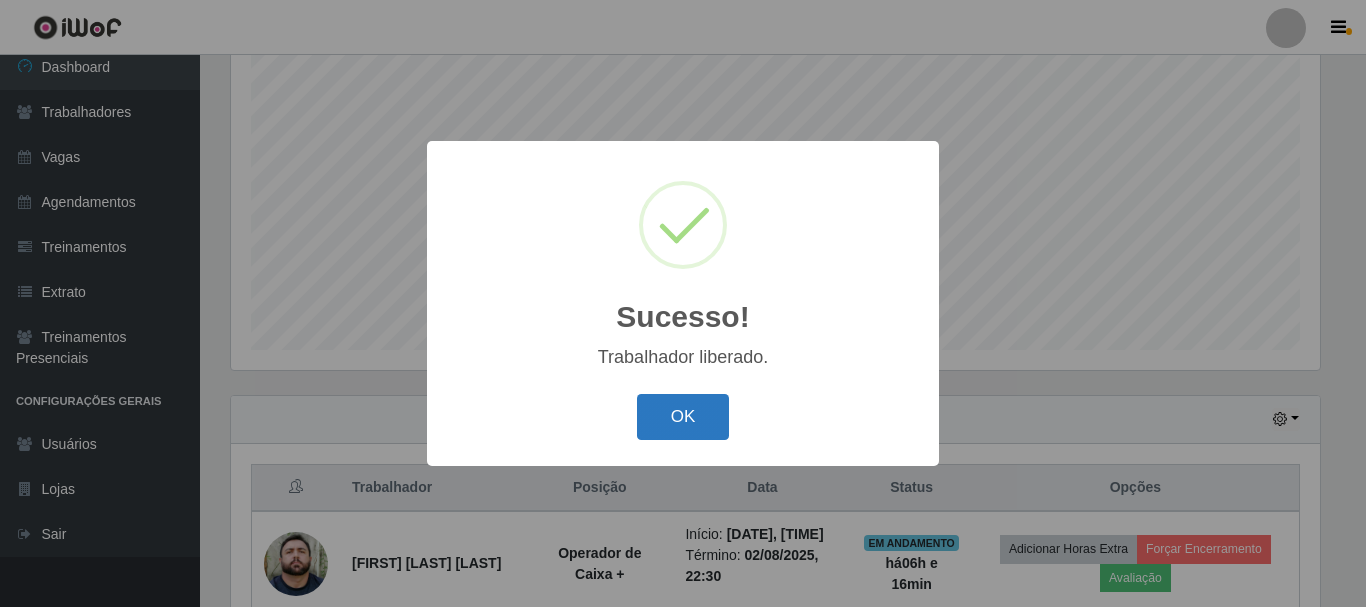click on "OK" at bounding box center (683, 417) 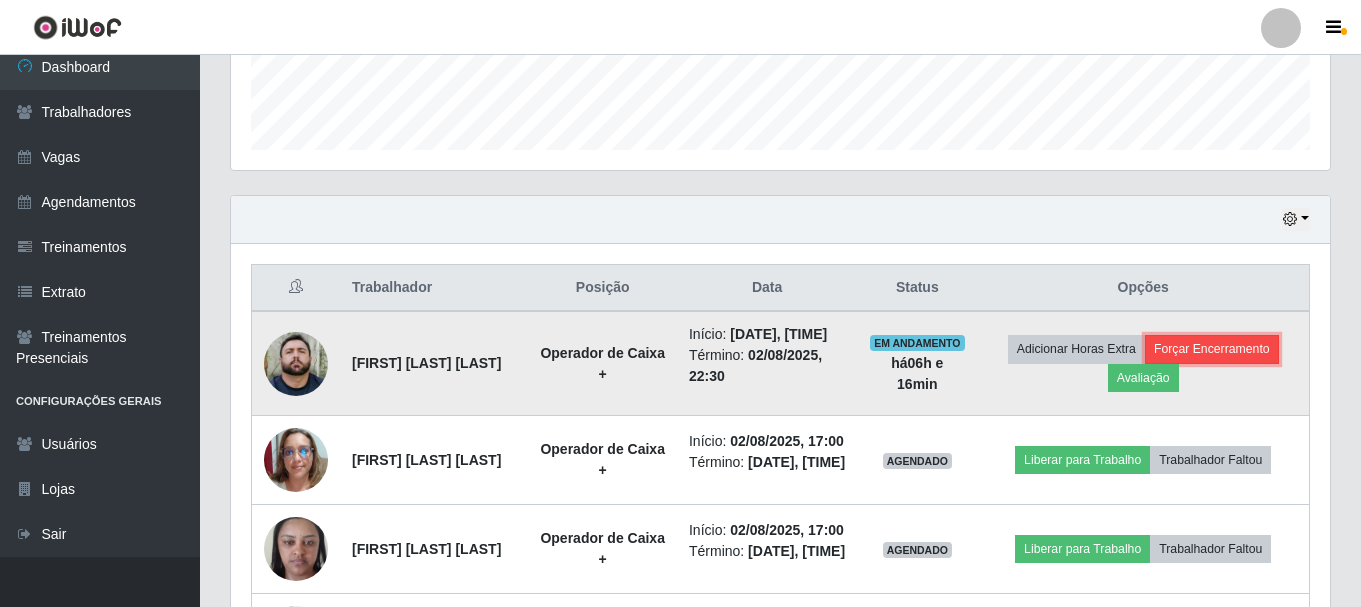 click on "Forçar Encerramento" at bounding box center [1212, 349] 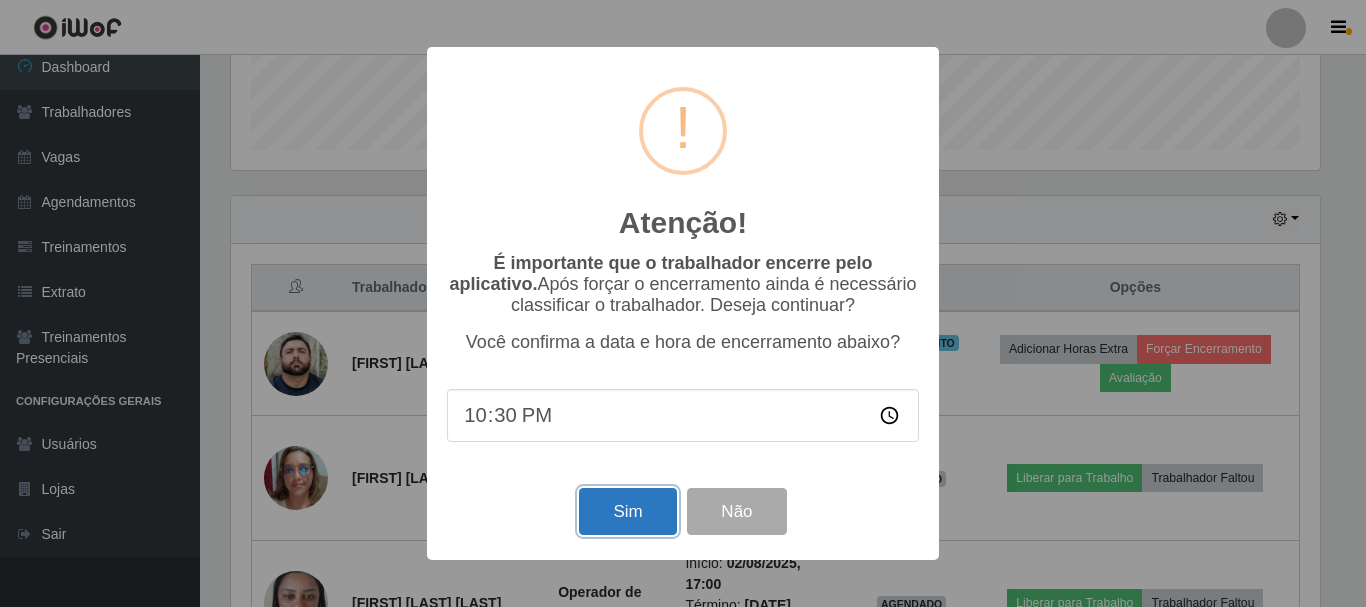 click on "Sim" at bounding box center (627, 511) 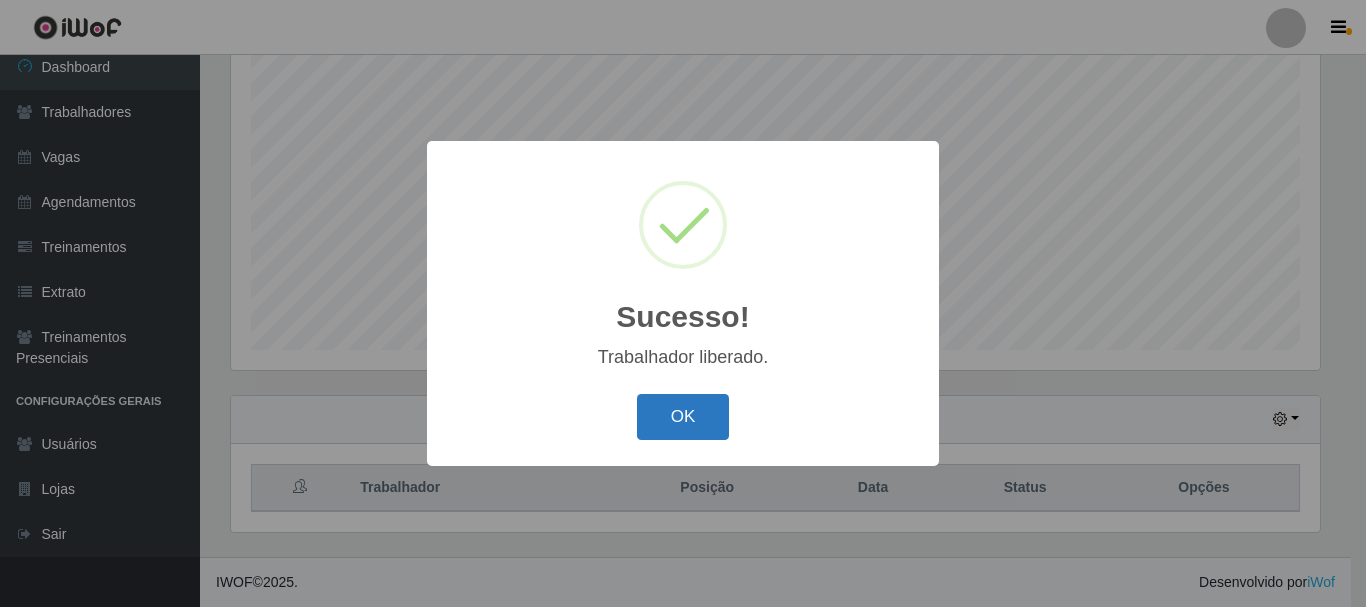 click on "OK" at bounding box center (683, 417) 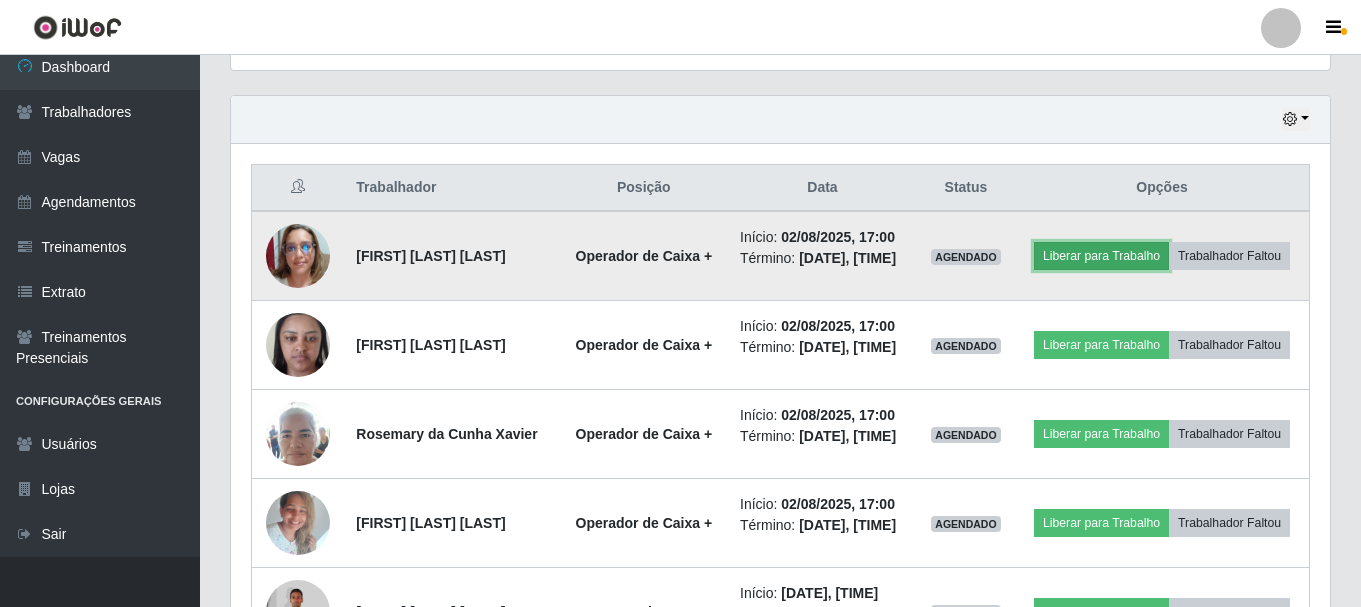 click on "Liberar para Trabalho" at bounding box center (1101, 256) 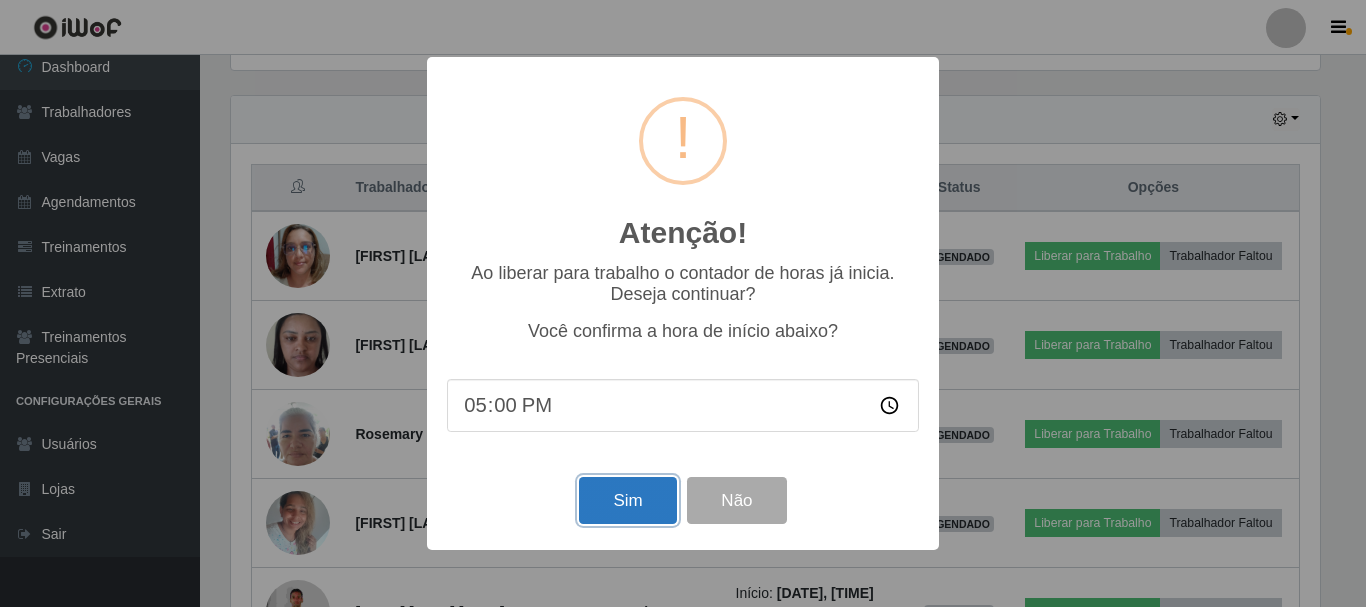 click on "Sim" at bounding box center [627, 500] 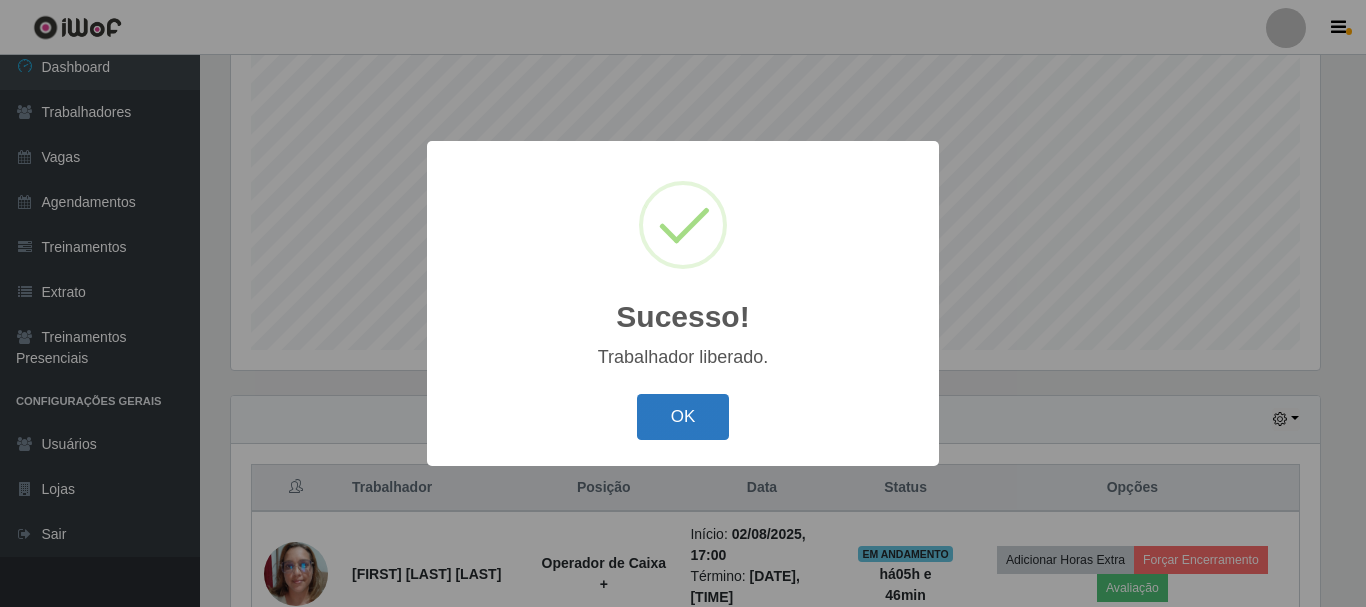 click on "OK" at bounding box center [683, 417] 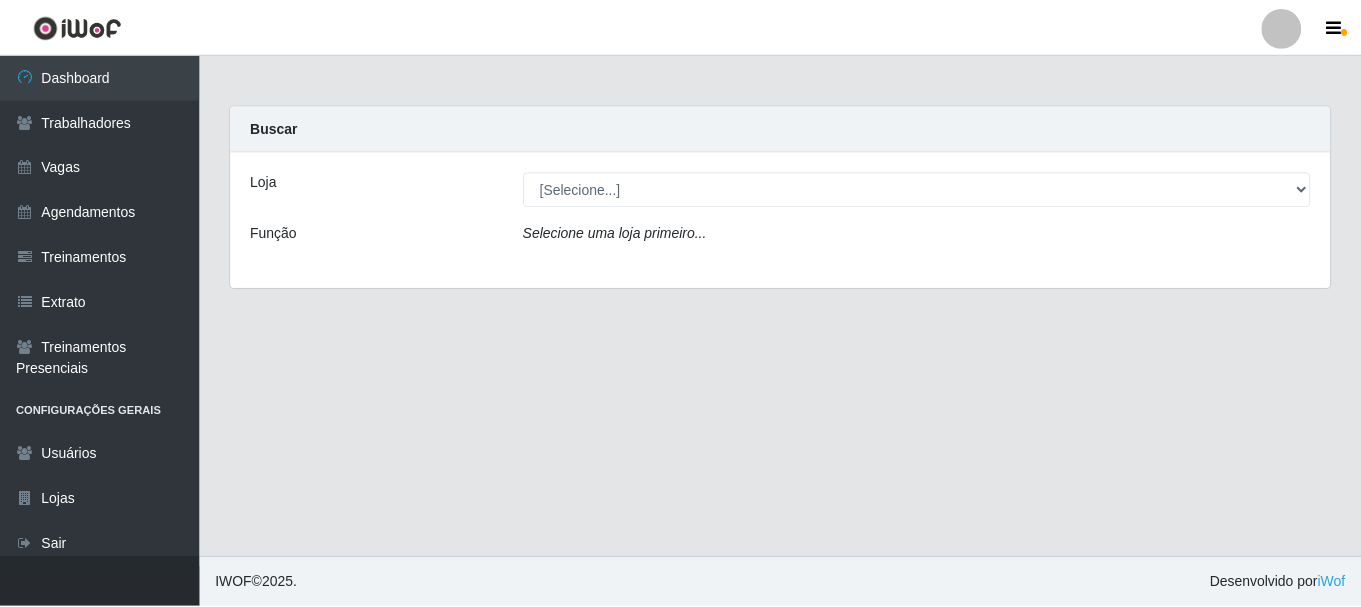 scroll, scrollTop: 0, scrollLeft: 0, axis: both 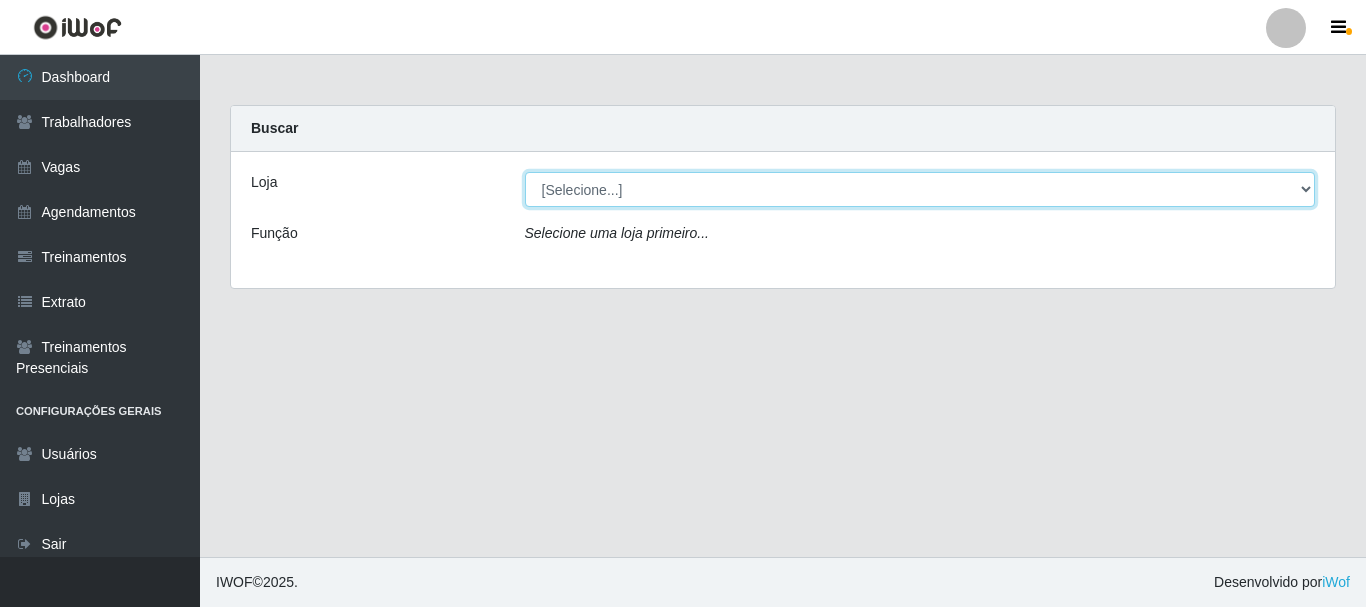 click on "[STORE_NAME] - [CITY]" at bounding box center (920, 189) 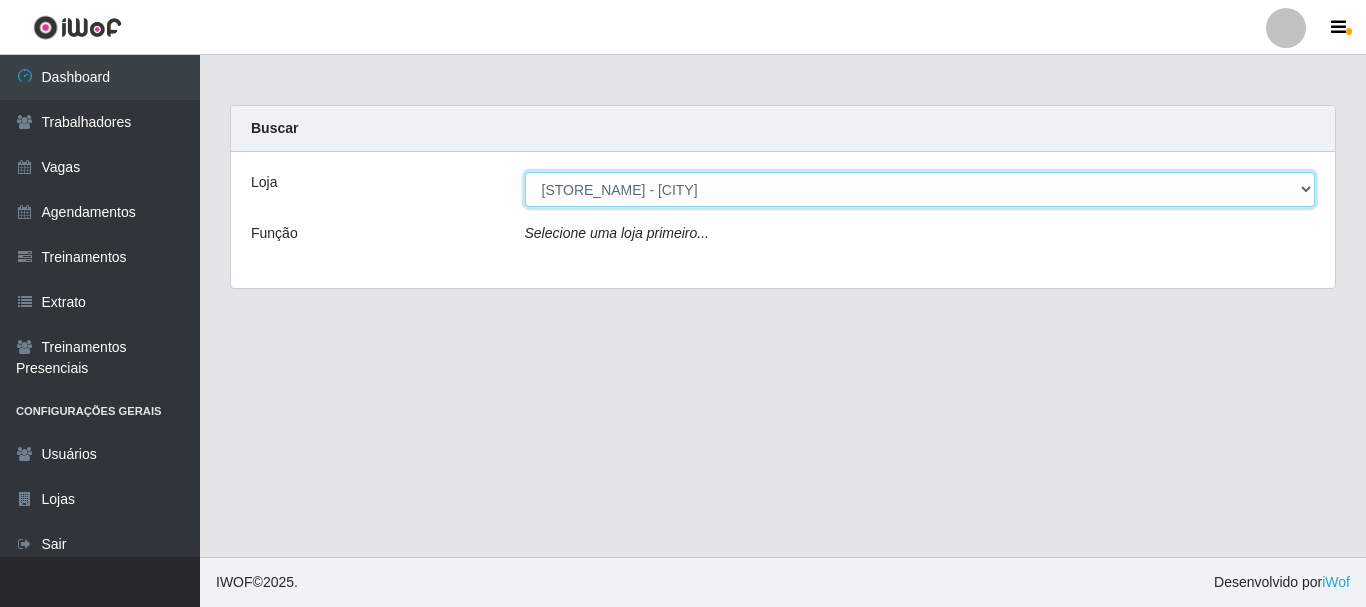 click on "[STORE_NAME] - [CITY]" at bounding box center [920, 189] 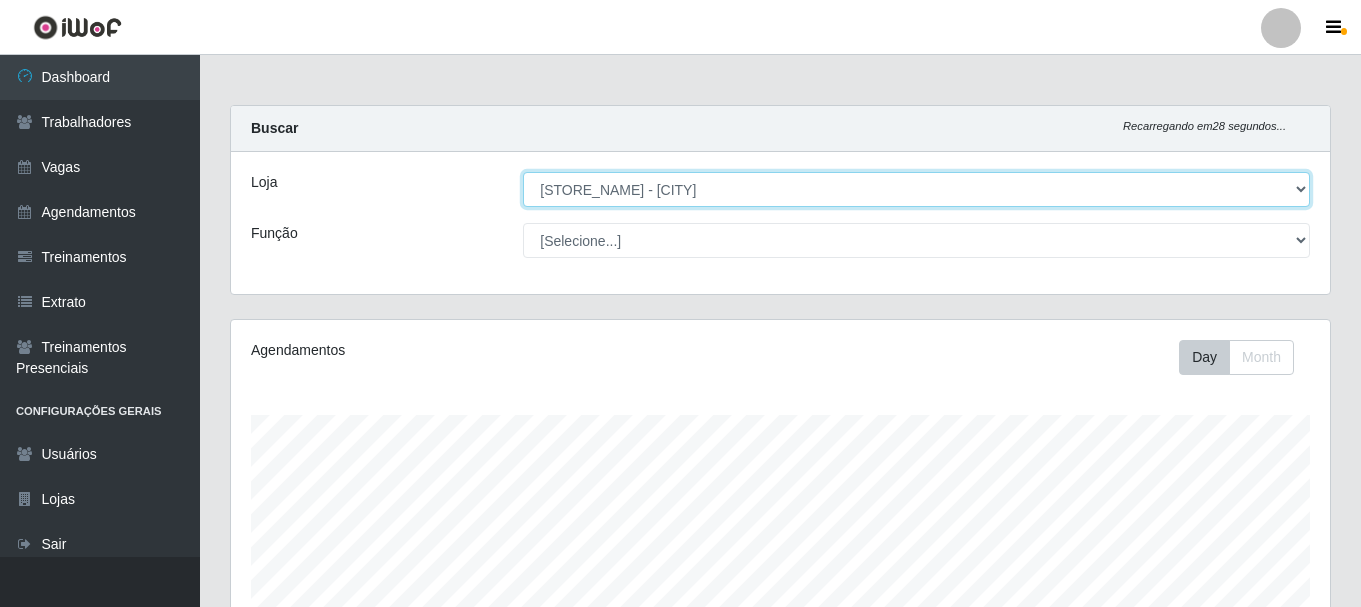 scroll, scrollTop: 999585, scrollLeft: 998901, axis: both 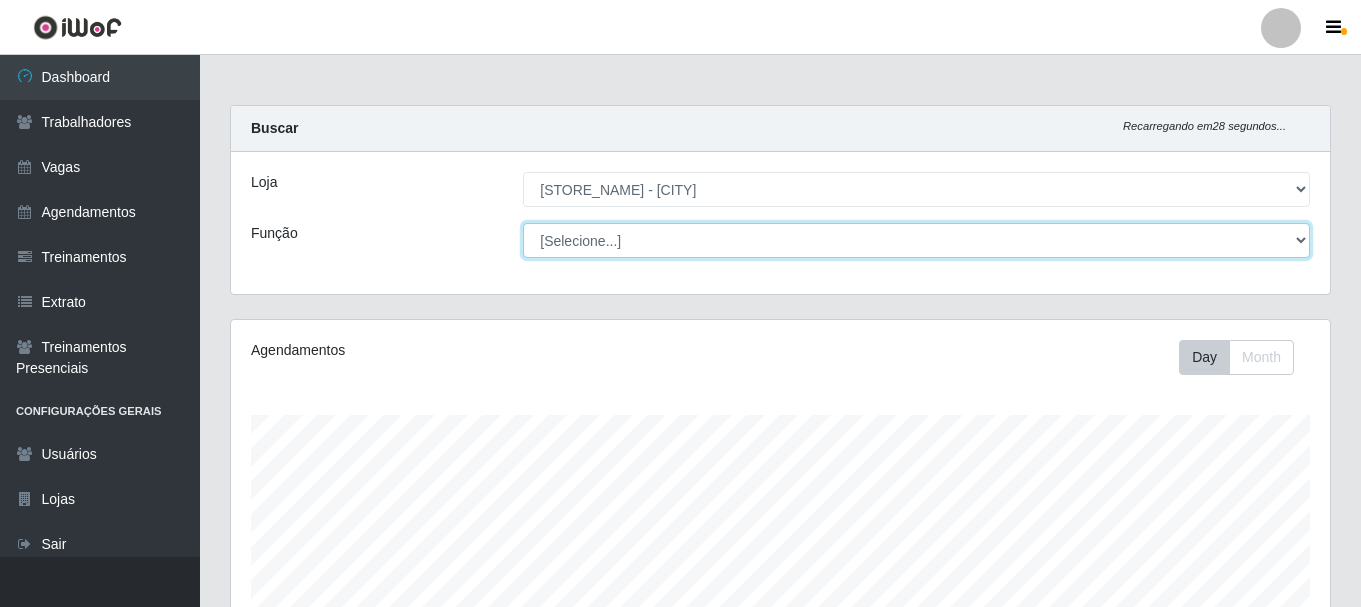 click on "[Selecione...] Embalador Embalador + Embalador ++ Operador de Caixa Operador de Caixa + Operador de Caixa ++ Repositor  Repositor + Repositor ++ Repositor de Frios Repositor de Frios + Repositor de Frios ++ Repositor de Hortifruti Repositor de Hortifruti + Repositor de Hortifruti ++" at bounding box center [916, 240] 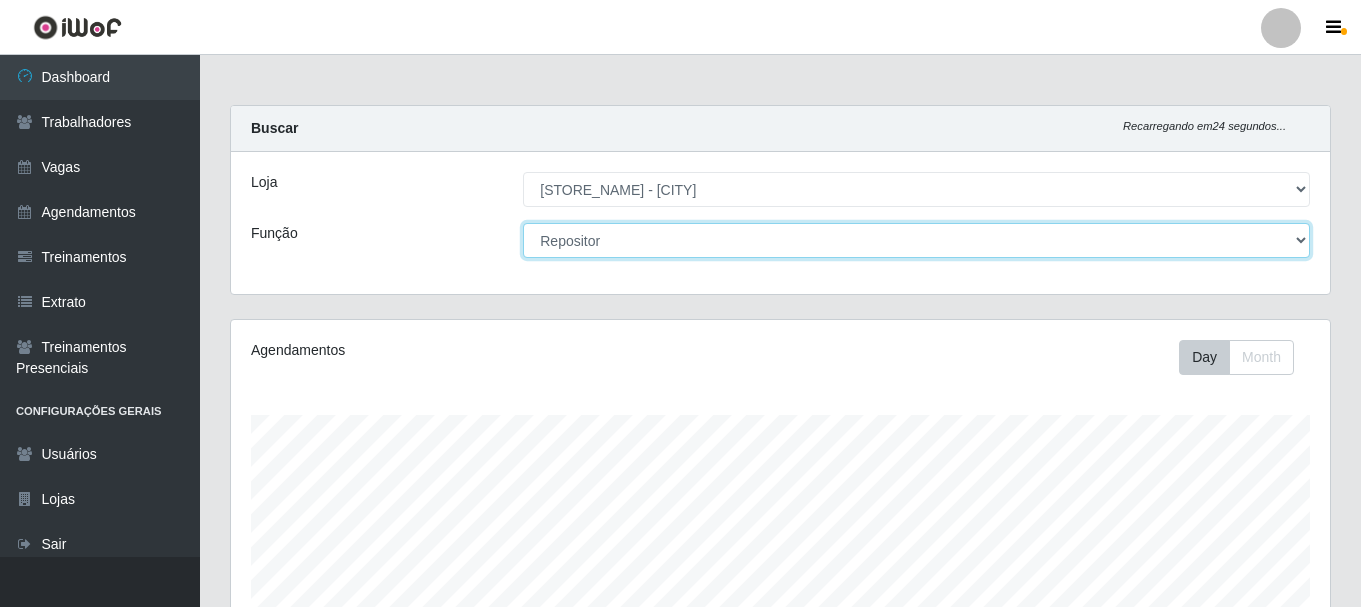 click on "[Selecione...] Embalador Embalador + Embalador ++ Operador de Caixa Operador de Caixa + Operador de Caixa ++ Repositor  Repositor + Repositor ++ Repositor de Frios Repositor de Frios + Repositor de Frios ++ Repositor de Hortifruti Repositor de Hortifruti + Repositor de Hortifruti ++" at bounding box center [916, 240] 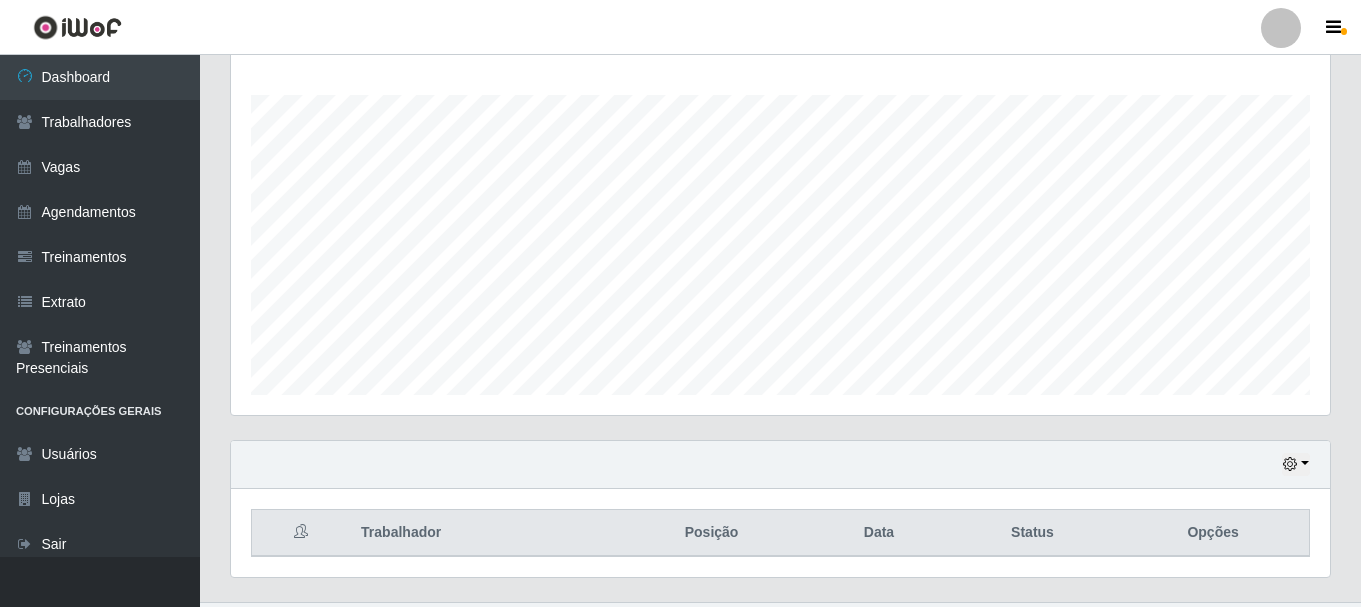 scroll, scrollTop: 365, scrollLeft: 0, axis: vertical 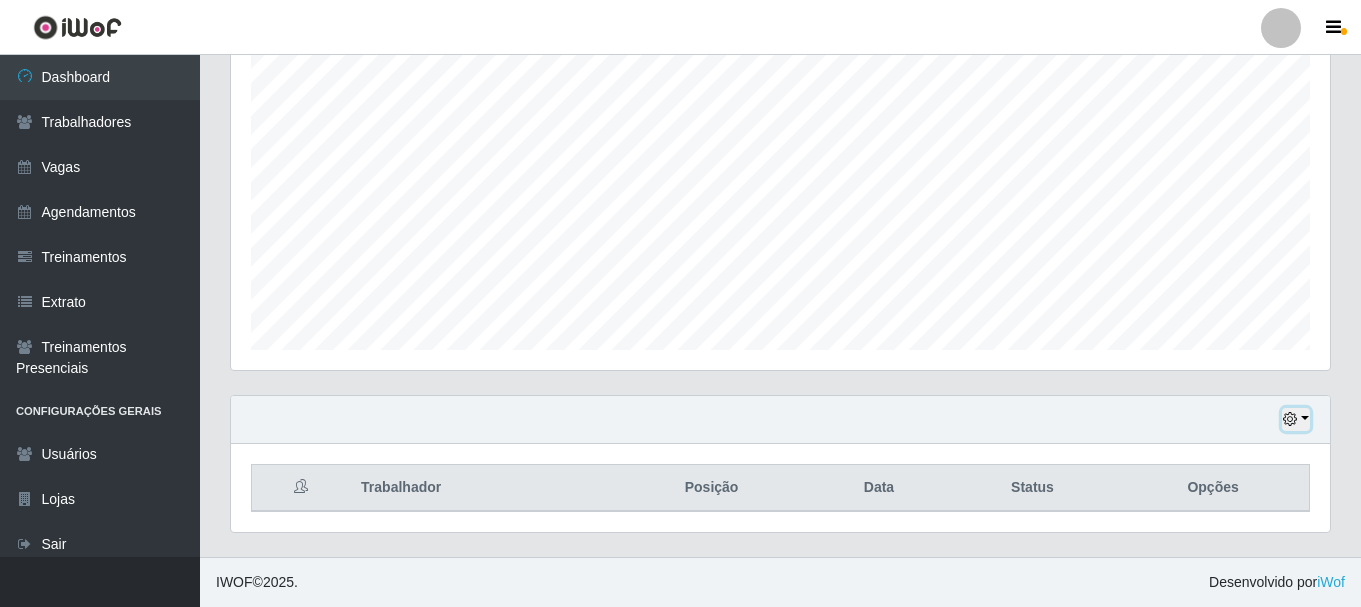 click at bounding box center [1296, 419] 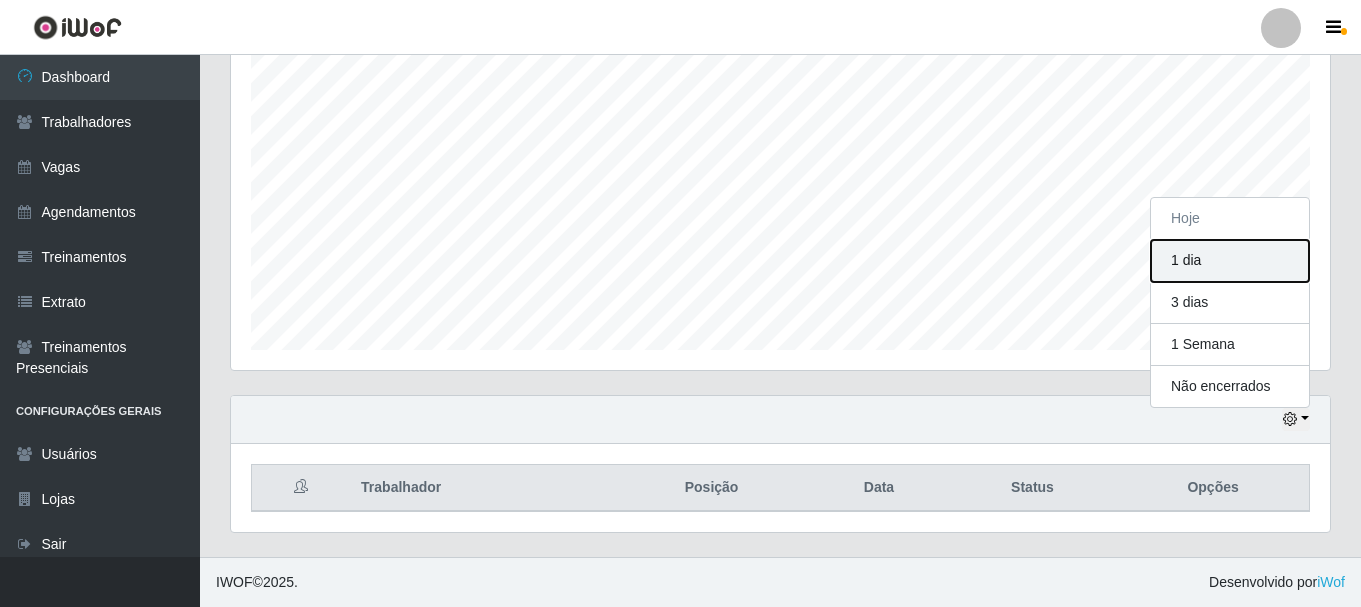 click on "1 dia" at bounding box center (1230, 261) 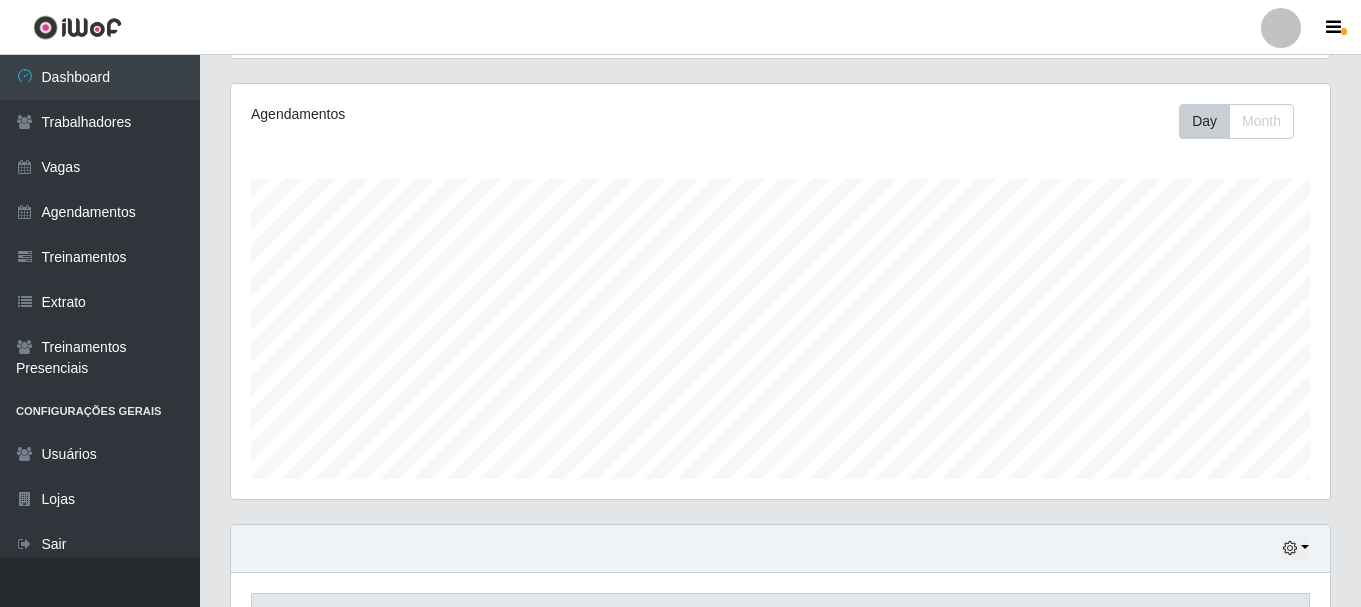 scroll, scrollTop: 65, scrollLeft: 0, axis: vertical 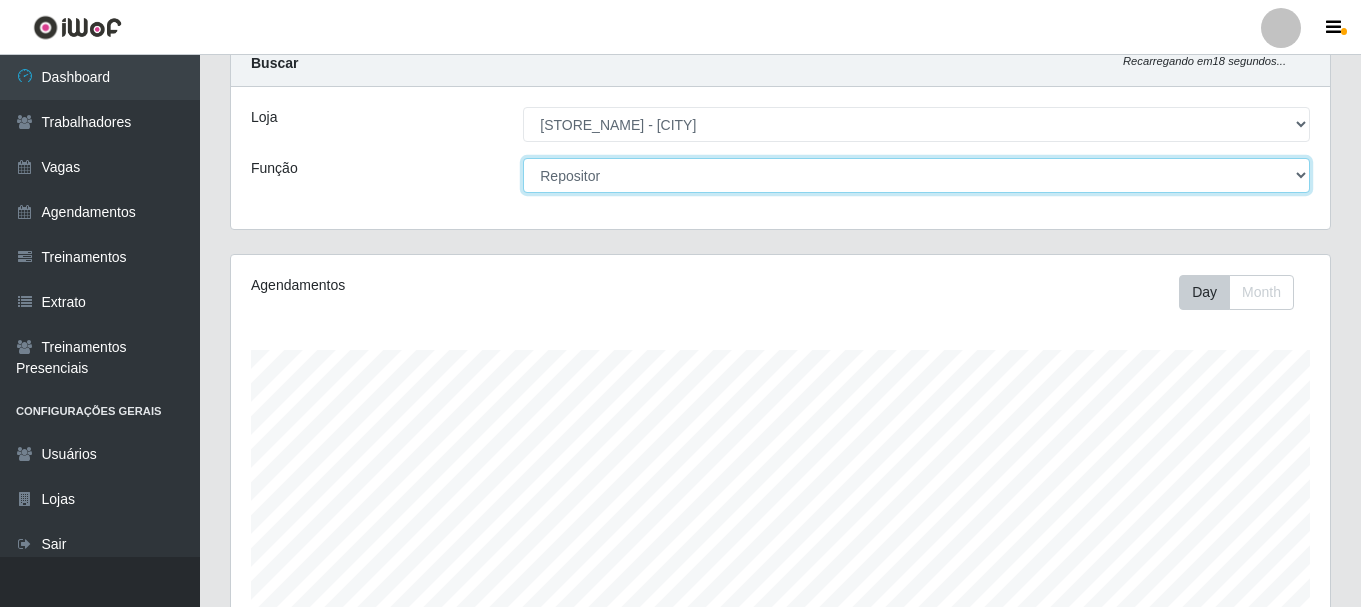 click on "[Selecione...] Embalador Embalador + Embalador ++ Operador de Caixa Operador de Caixa + Operador de Caixa ++ Repositor  Repositor + Repositor ++ Repositor de Frios Repositor de Frios + Repositor de Frios ++ Repositor de Hortifruti Repositor de Hortifruti + Repositor de Hortifruti ++" at bounding box center (916, 175) 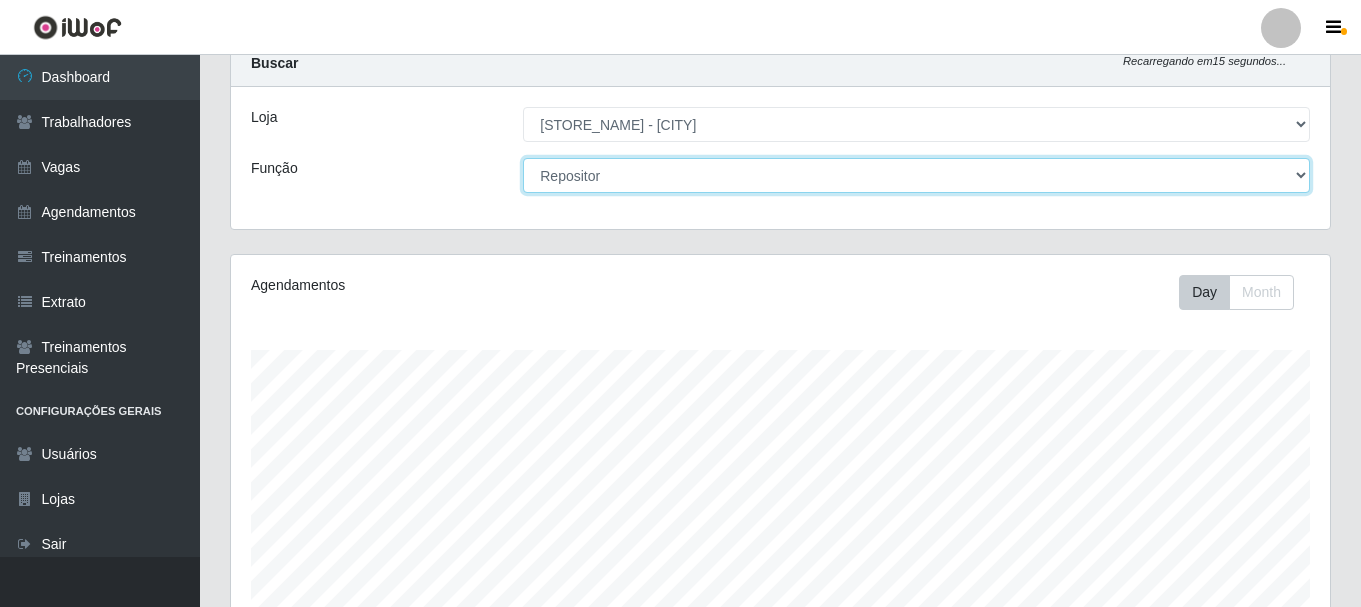 select on "[AGE]" 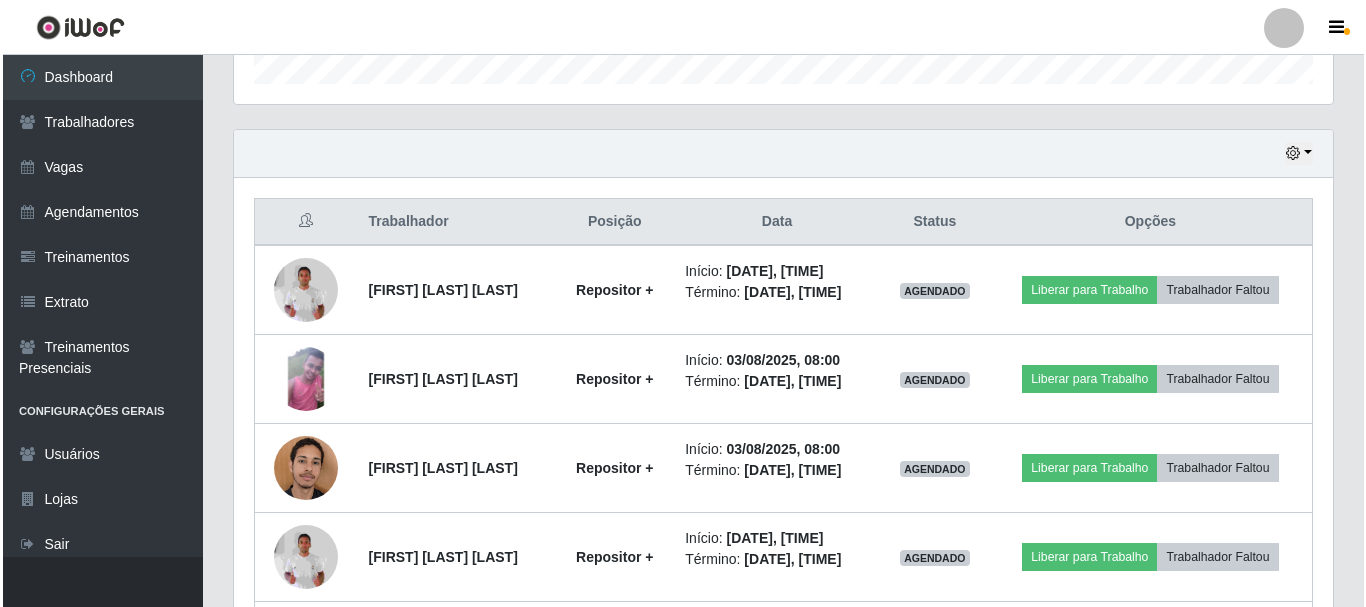 scroll, scrollTop: 700, scrollLeft: 0, axis: vertical 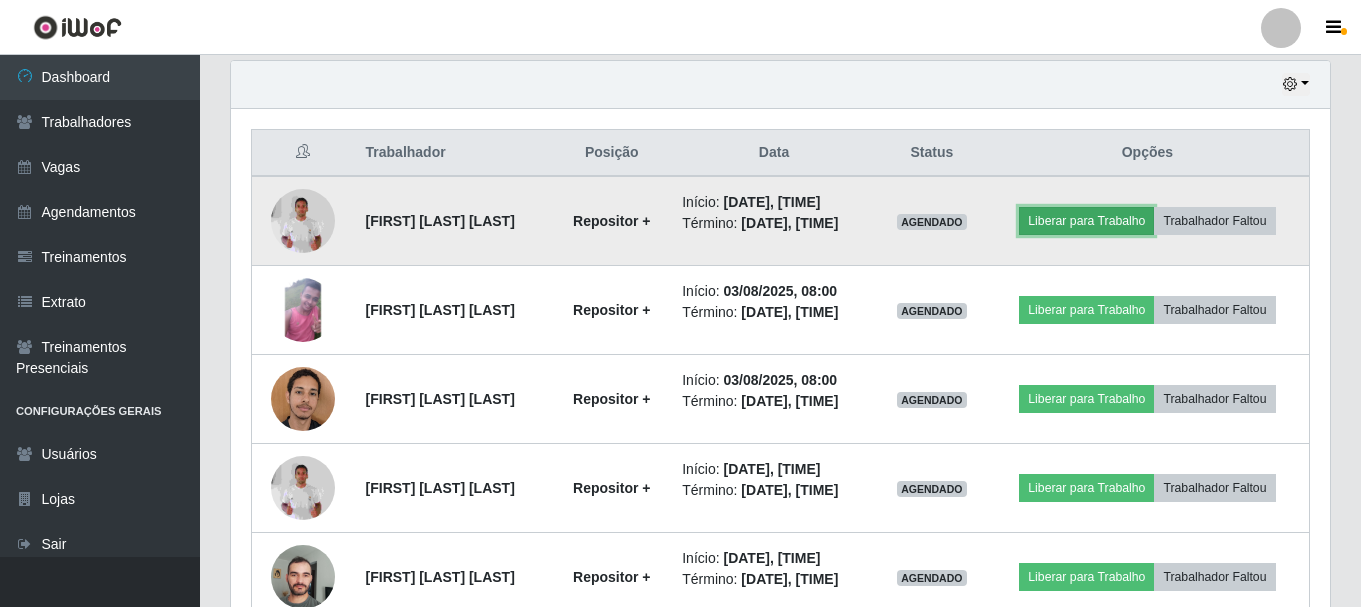 click on "Liberar para Trabalho" at bounding box center [1086, 221] 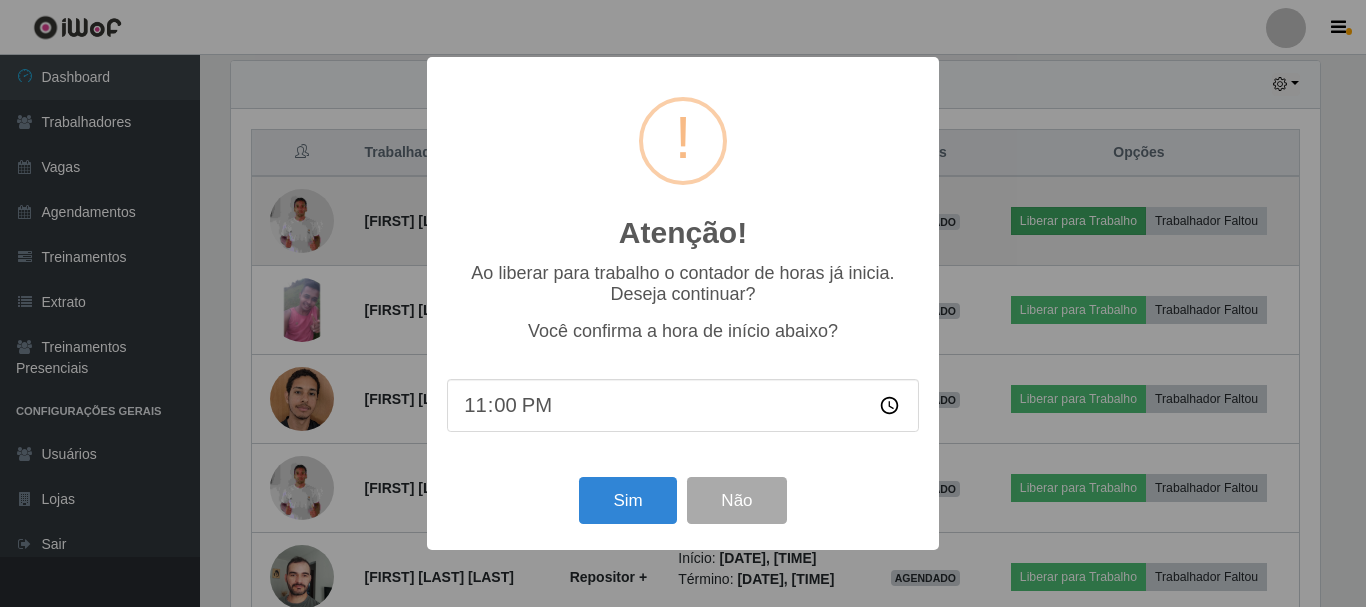 scroll, scrollTop: 999585, scrollLeft: 998911, axis: both 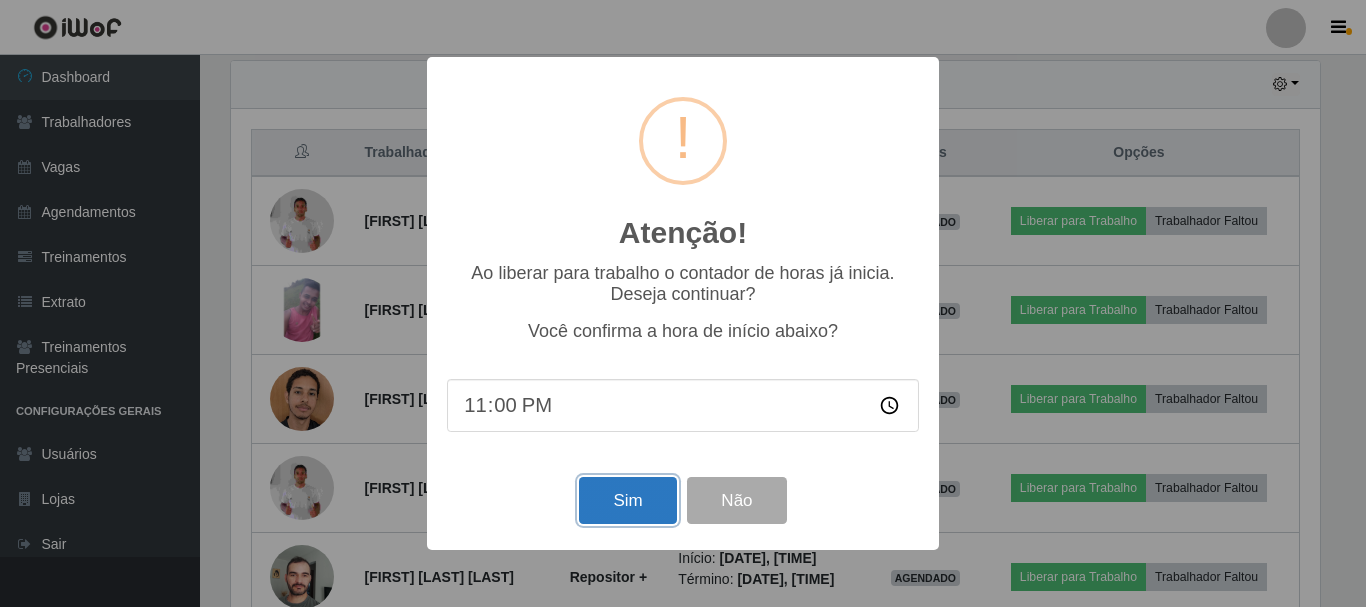 click on "Sim" at bounding box center [627, 500] 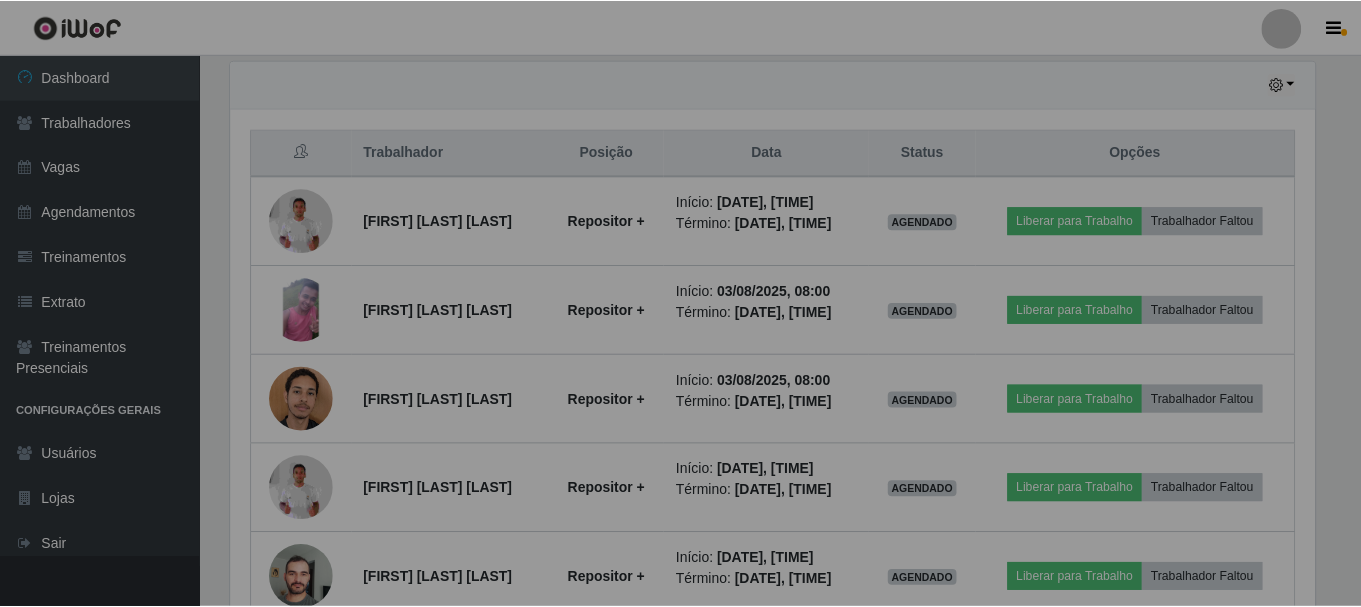 scroll, scrollTop: 999585, scrollLeft: 998901, axis: both 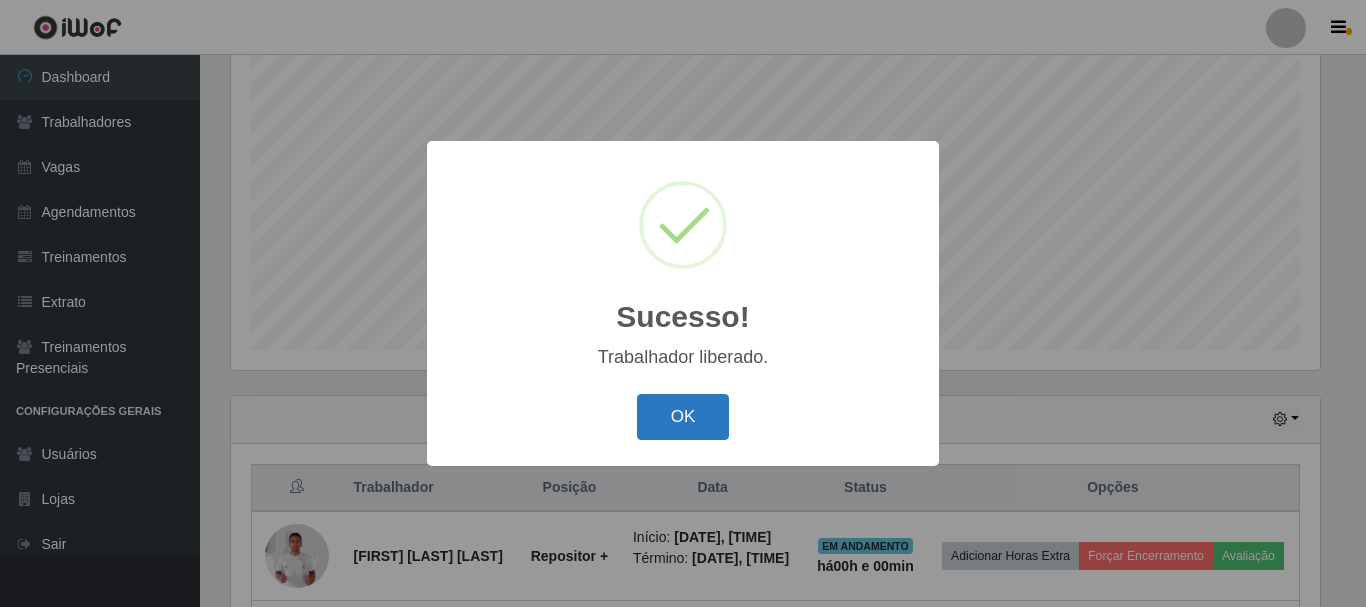 click on "OK" at bounding box center (683, 417) 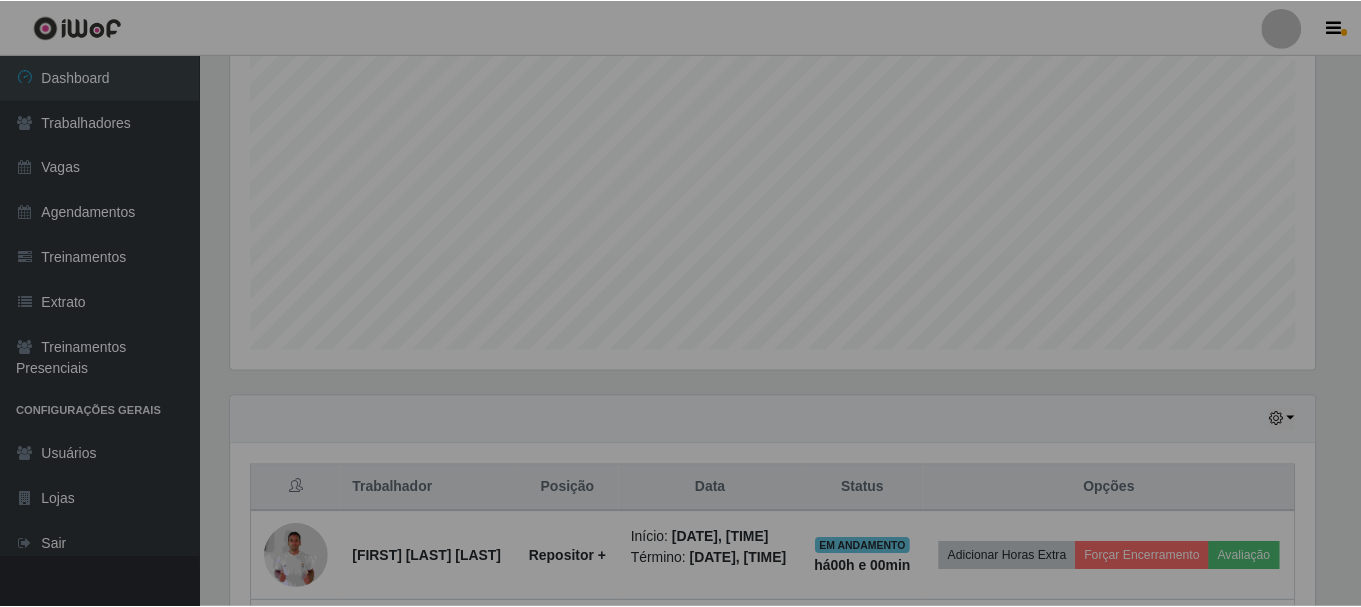 scroll, scrollTop: 999585, scrollLeft: 998901, axis: both 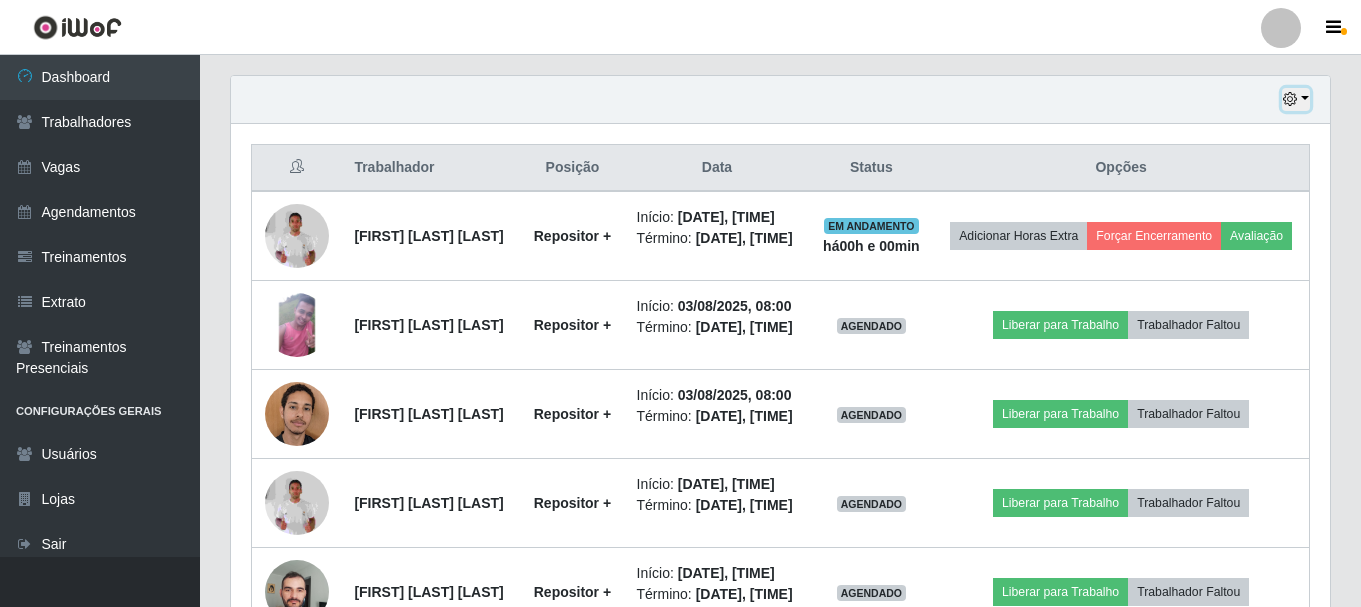 click at bounding box center [1296, 99] 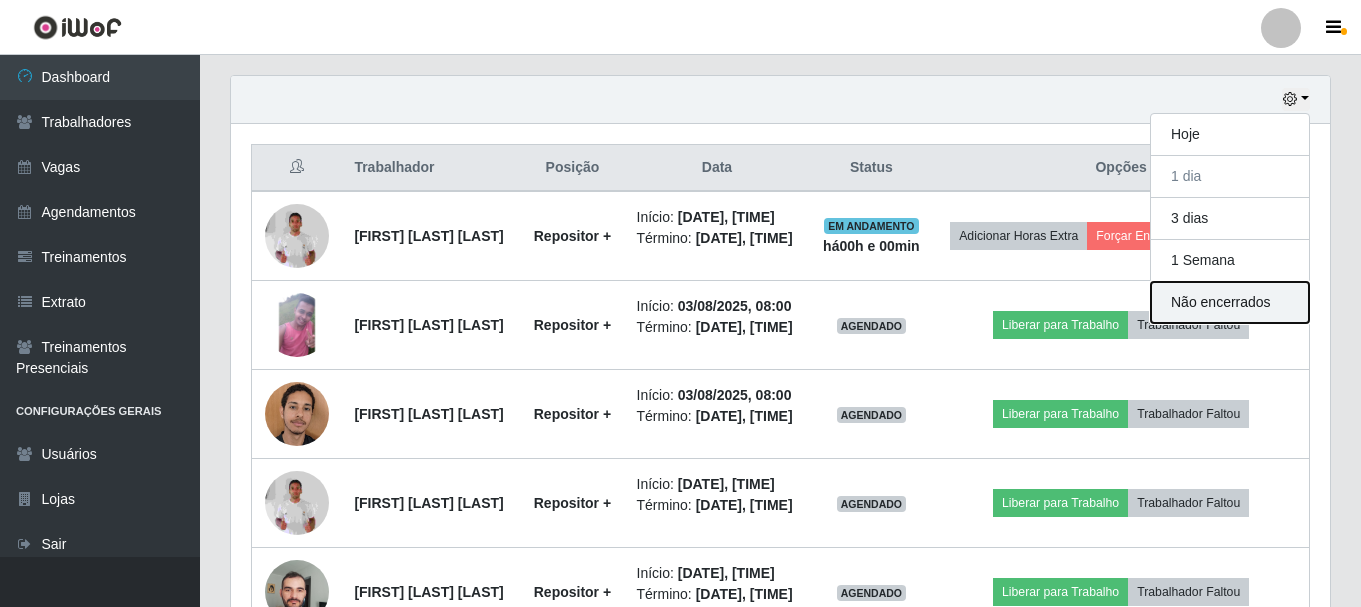 click on "Não encerrados" at bounding box center [1230, 302] 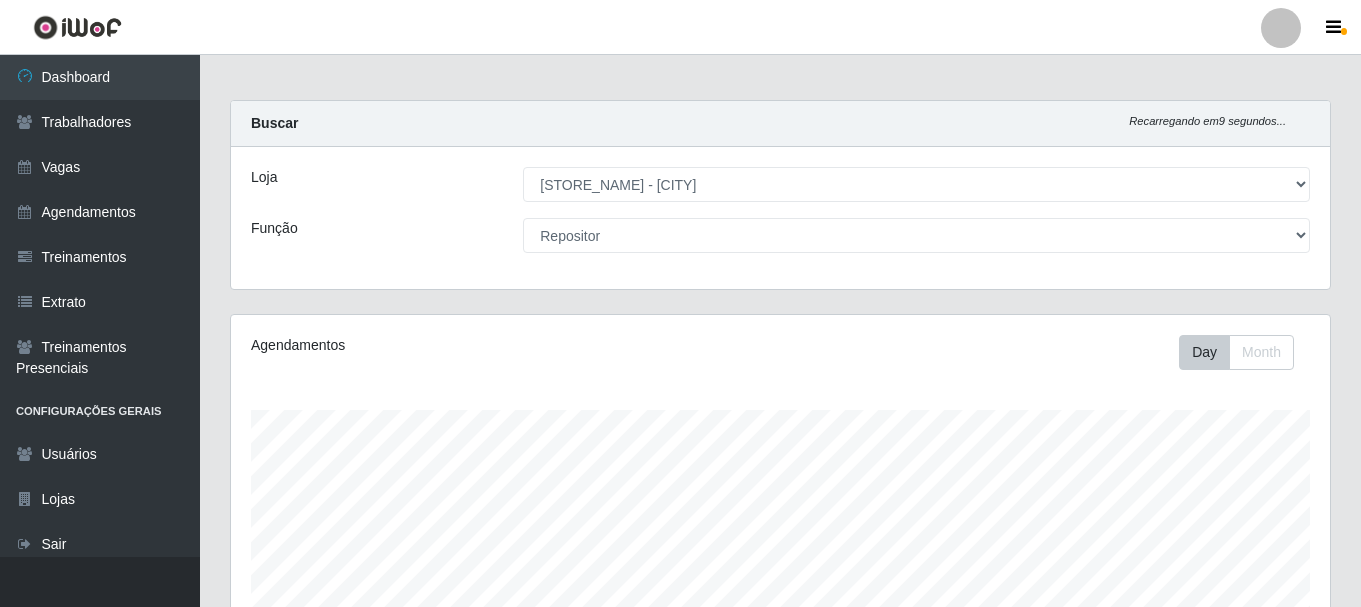 scroll, scrollTop: 0, scrollLeft: 0, axis: both 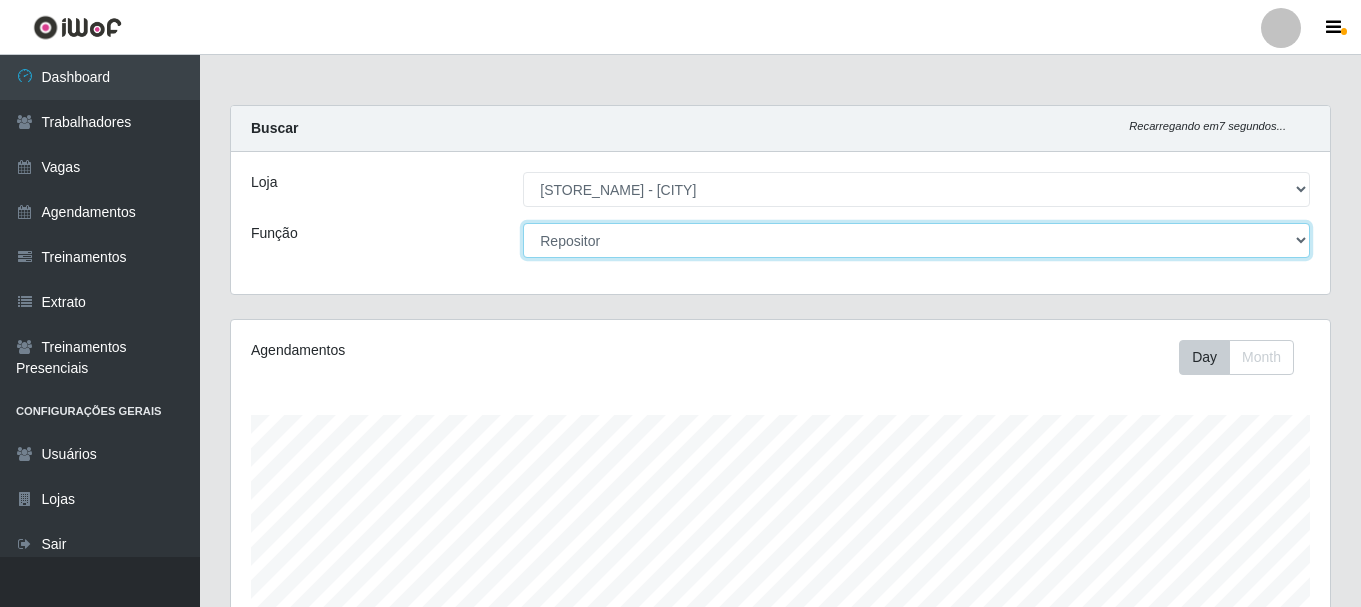click on "[Selecione...] Embalador Embalador + Embalador ++ Operador de Caixa Operador de Caixa + Operador de Caixa ++ Repositor  Repositor + Repositor ++ Repositor de Frios Repositor de Frios + Repositor de Frios ++ Repositor de Hortifruti Repositor de Hortifruti + Repositor de Hortifruti ++" at bounding box center [916, 240] 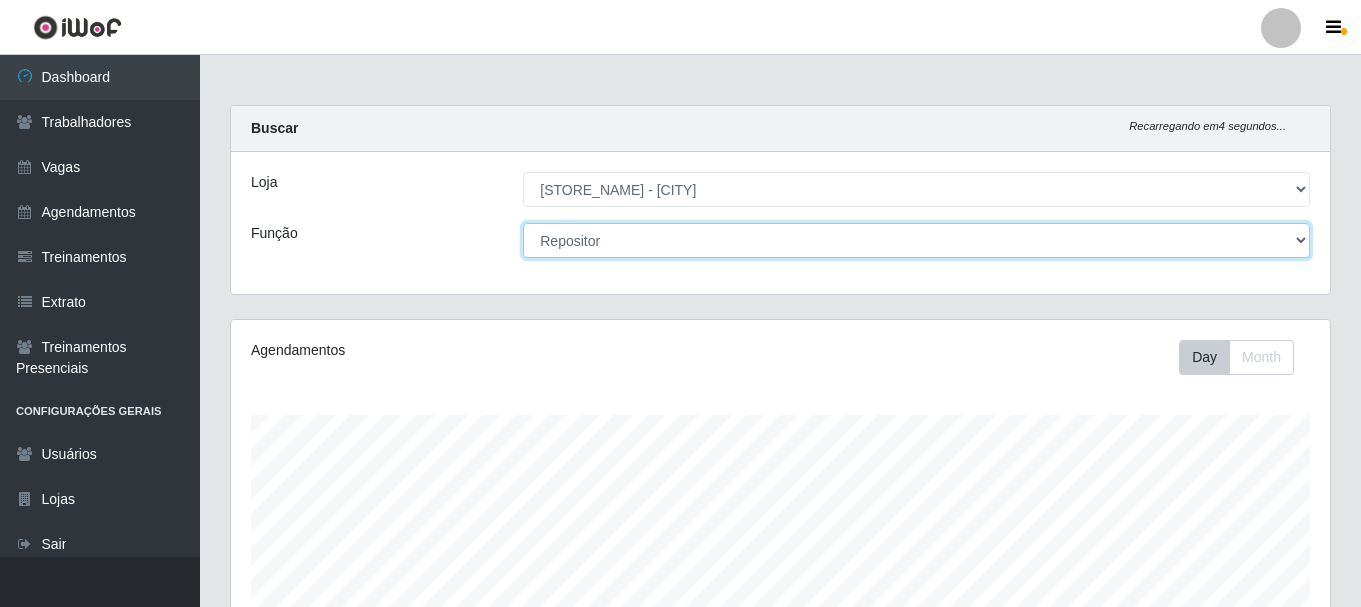 click on "[Selecione...] Embalador Embalador + Embalador ++ Operador de Caixa Operador de Caixa + Operador de Caixa ++ Repositor  Repositor + Repositor ++ Repositor de Frios Repositor de Frios + Repositor de Frios ++ Repositor de Hortifruti Repositor de Hortifruti + Repositor de Hortifruti ++" at bounding box center [916, 240] 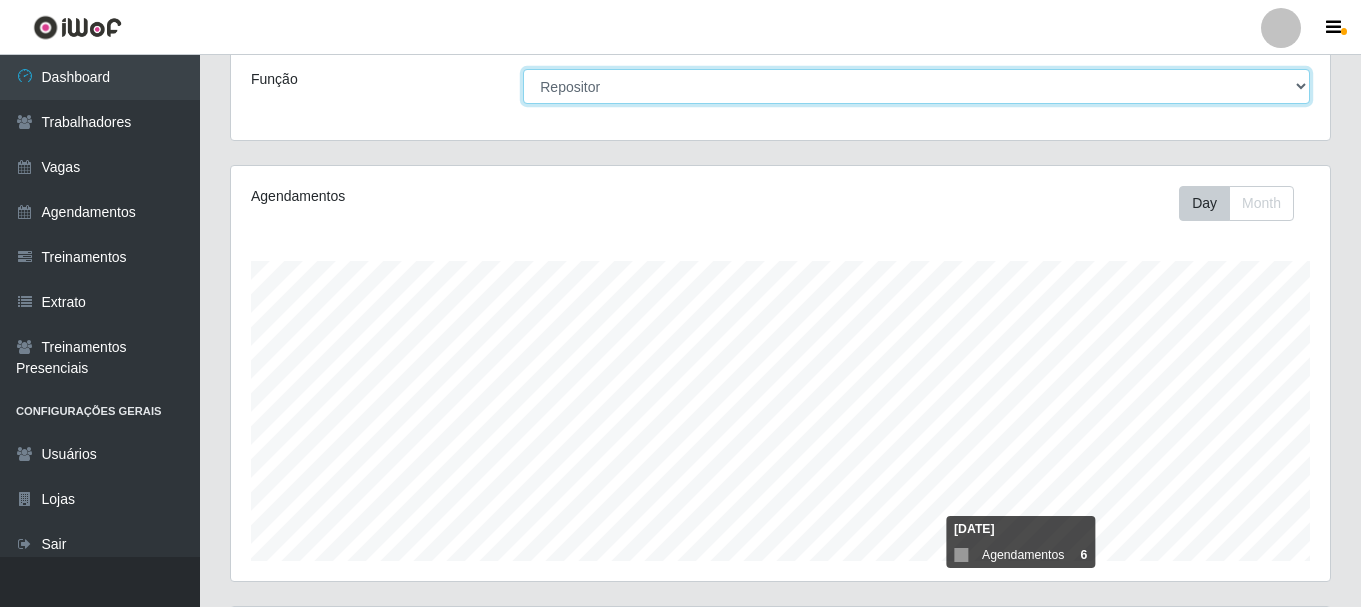 scroll, scrollTop: 0, scrollLeft: 0, axis: both 